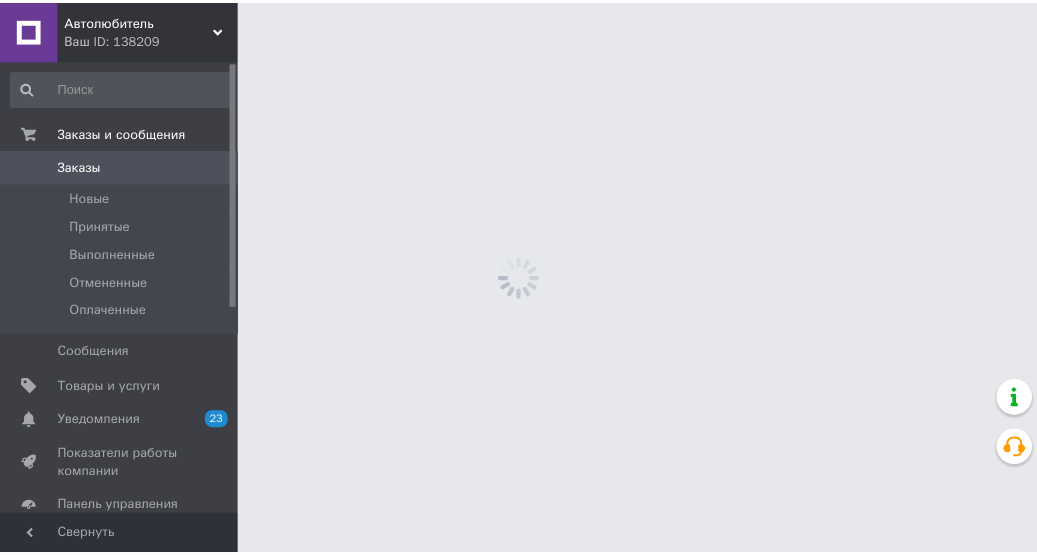 scroll, scrollTop: 0, scrollLeft: 0, axis: both 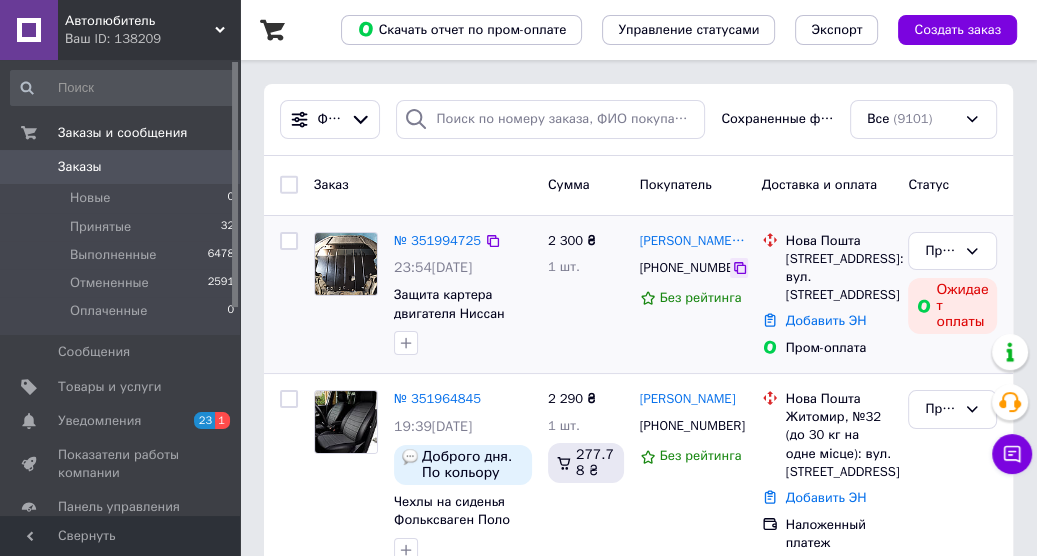 click 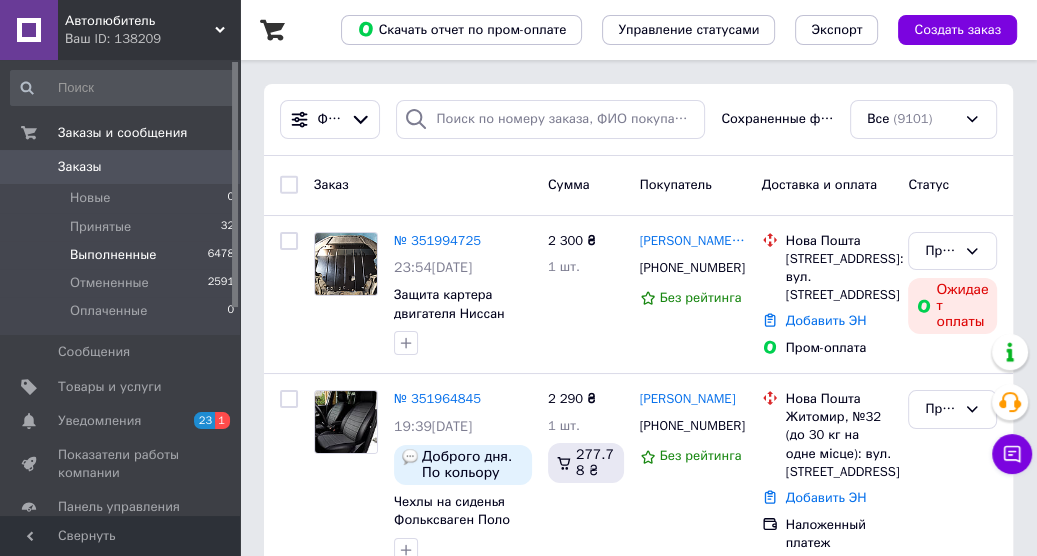 click on "Выполненные 6478" at bounding box center (123, 255) 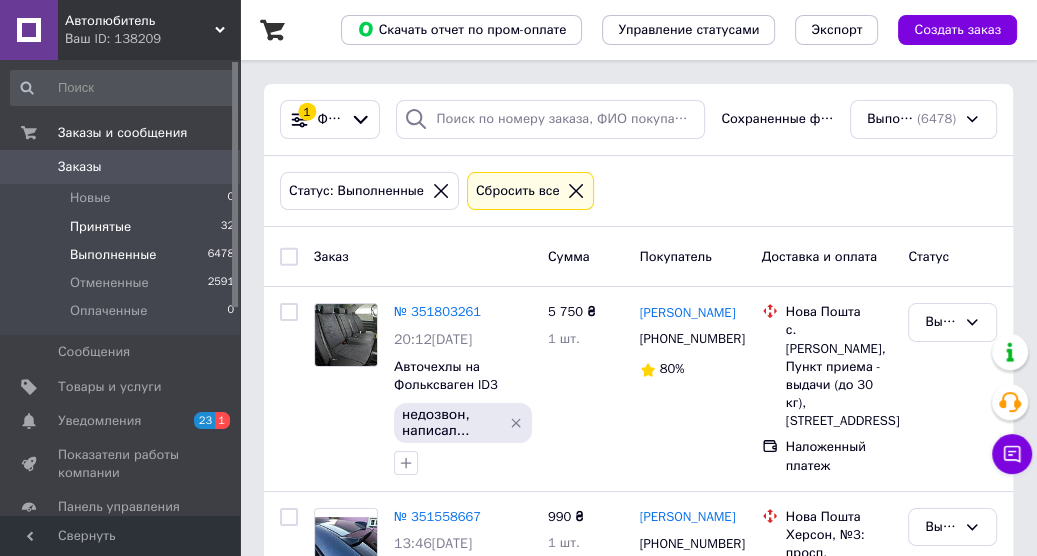 click on "Принятые" at bounding box center (100, 227) 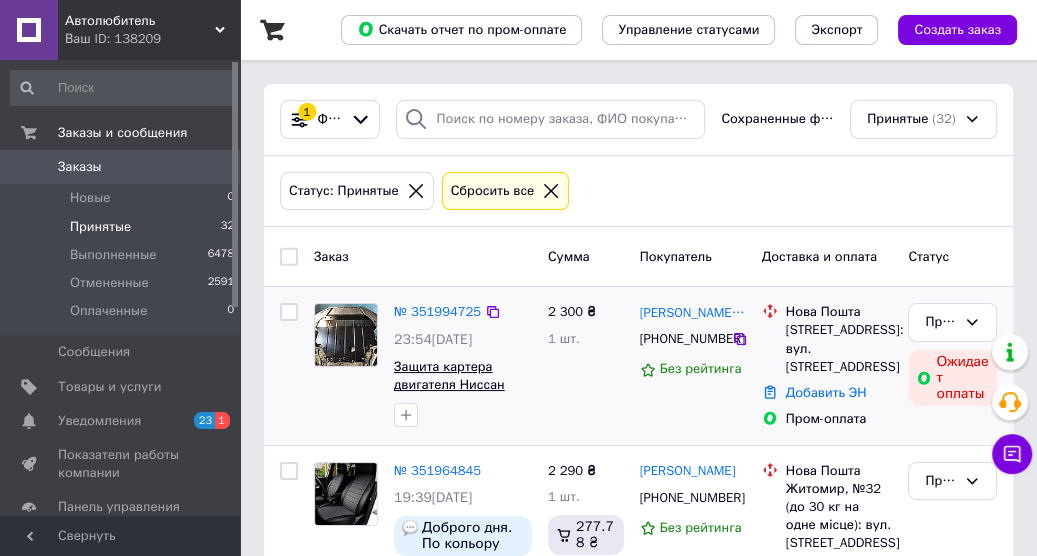 click on "Защита картера двигателя Ниссан Кашкай +2 / Nissan Qashqai+2 ([DATE]-[DATE]) {двигатель и КПП}" at bounding box center [455, 413] 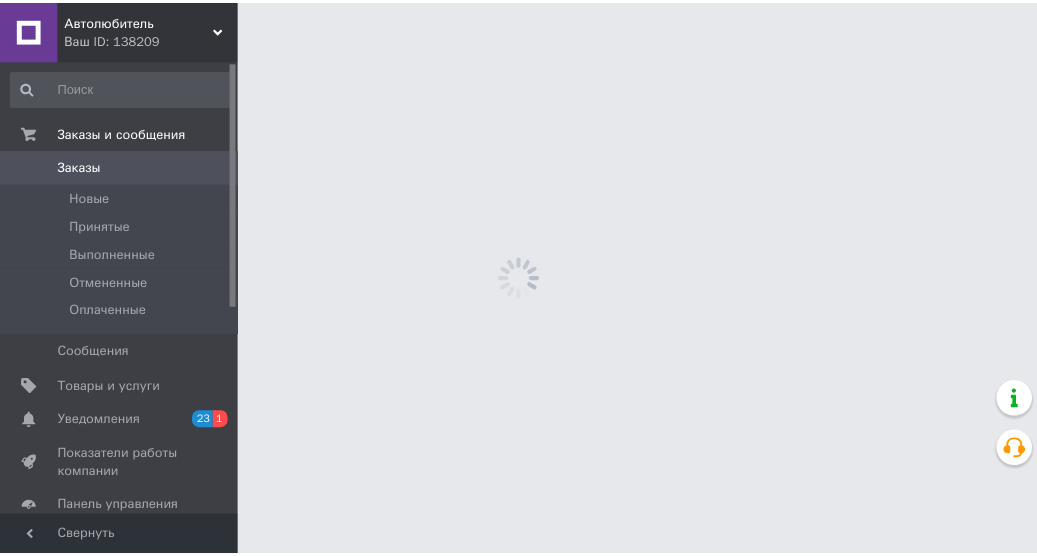 scroll, scrollTop: 0, scrollLeft: 0, axis: both 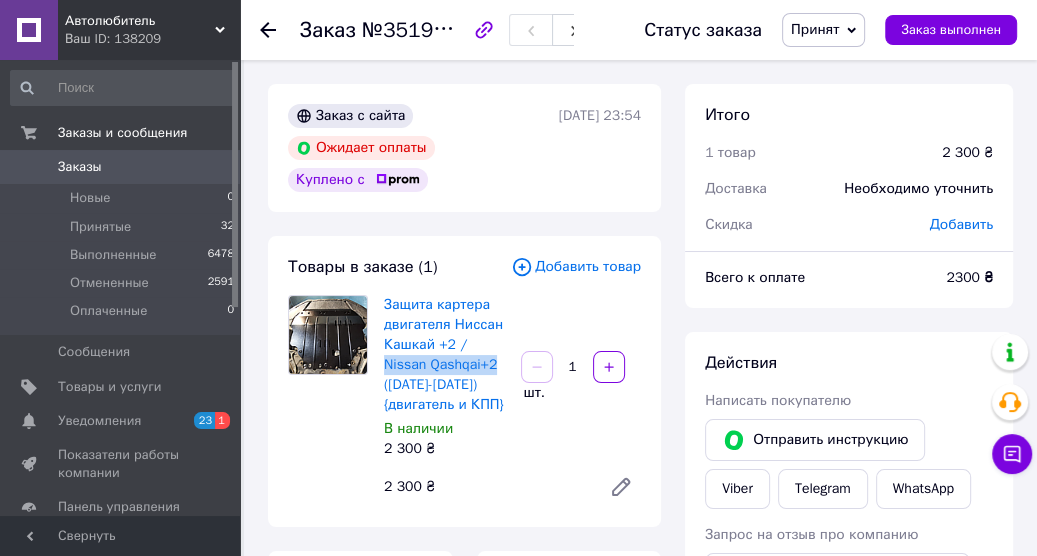copy on "Nissan Qashqai+2" 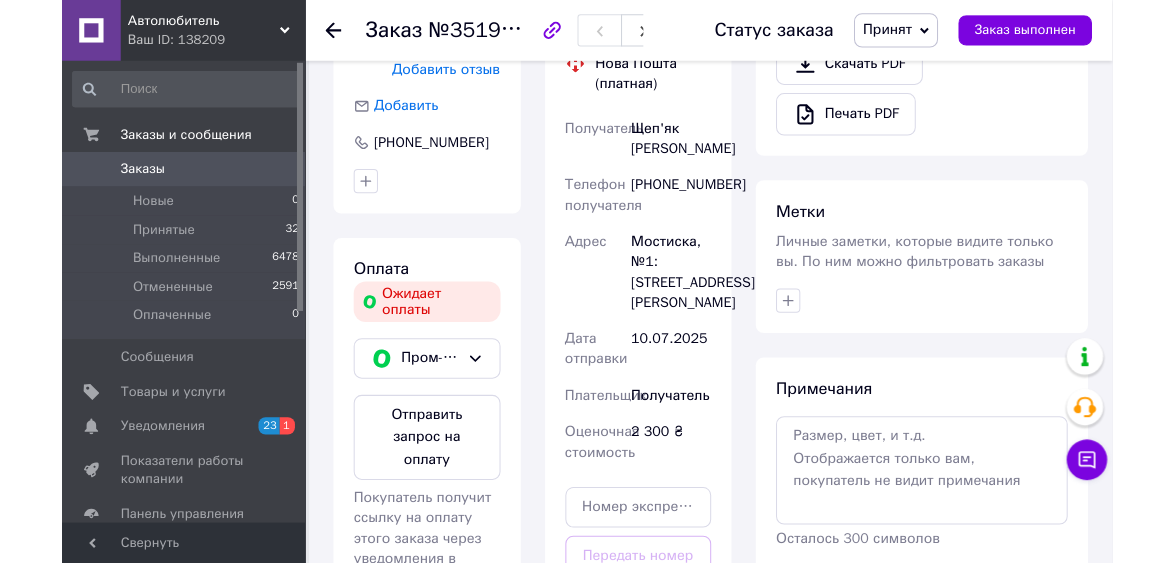 scroll, scrollTop: 720, scrollLeft: 0, axis: vertical 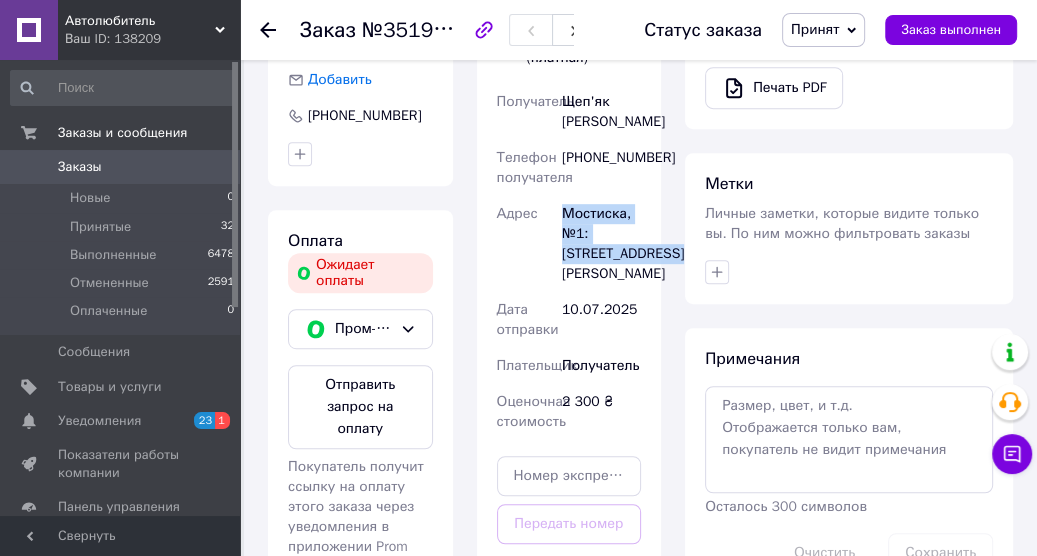 copy on "Мостиска, №1: ул. Галицкая, 56" 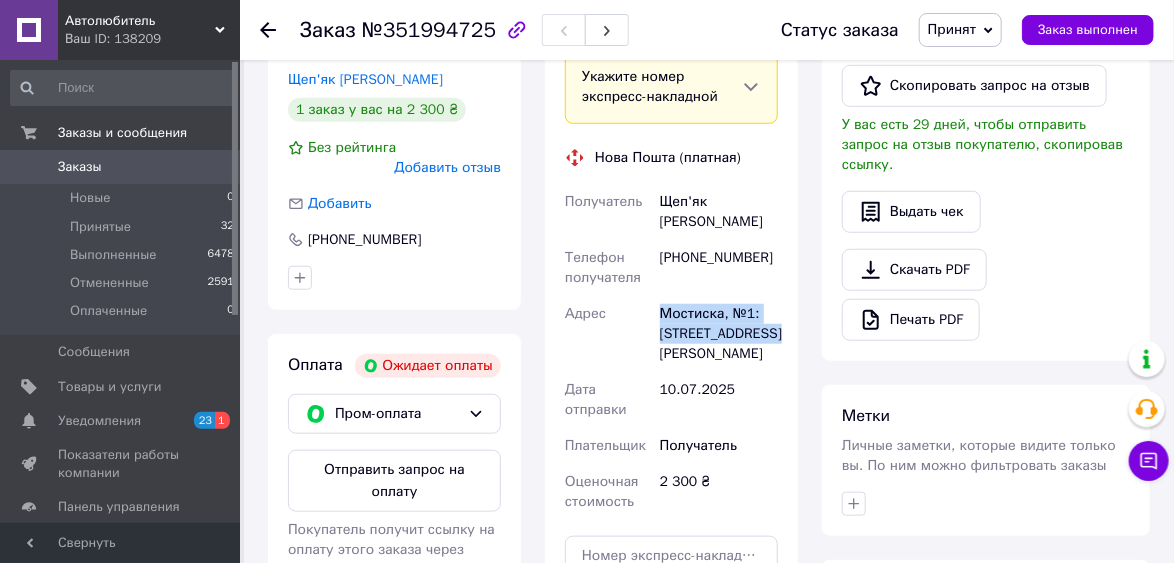 scroll, scrollTop: 480, scrollLeft: 0, axis: vertical 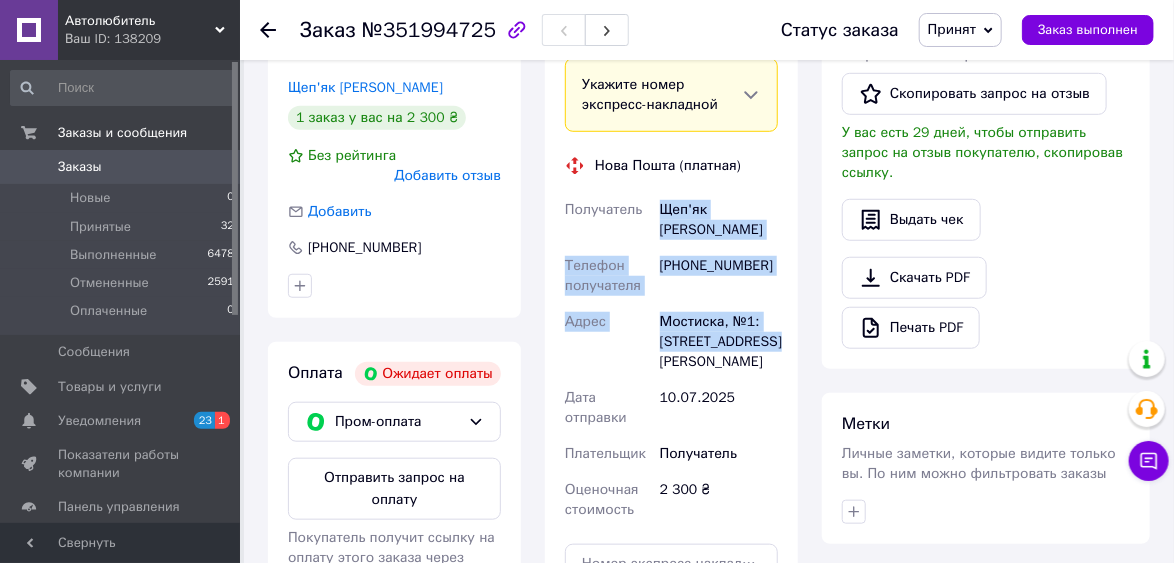drag, startPoint x: 660, startPoint y: 210, endPoint x: 714, endPoint y: 274, distance: 83.737686 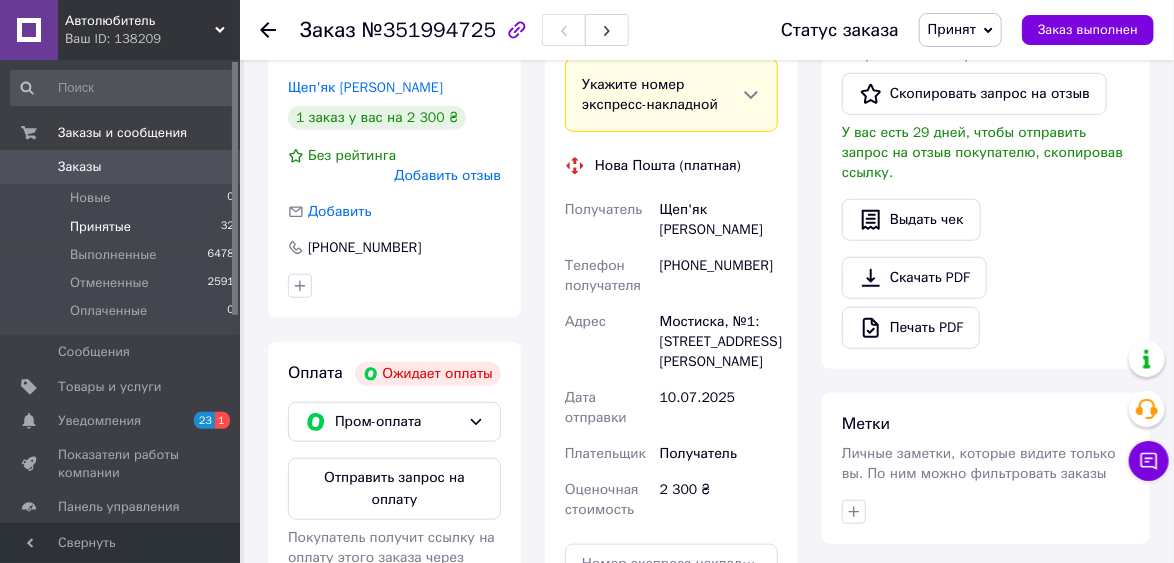 click on "Принятые" at bounding box center (100, 227) 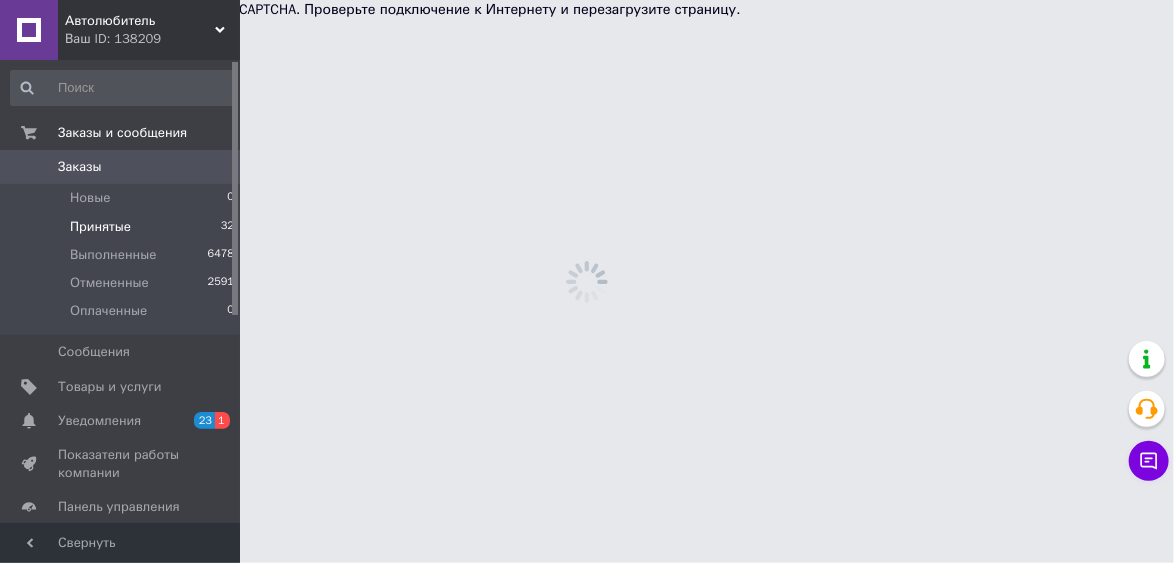 scroll, scrollTop: 0, scrollLeft: 0, axis: both 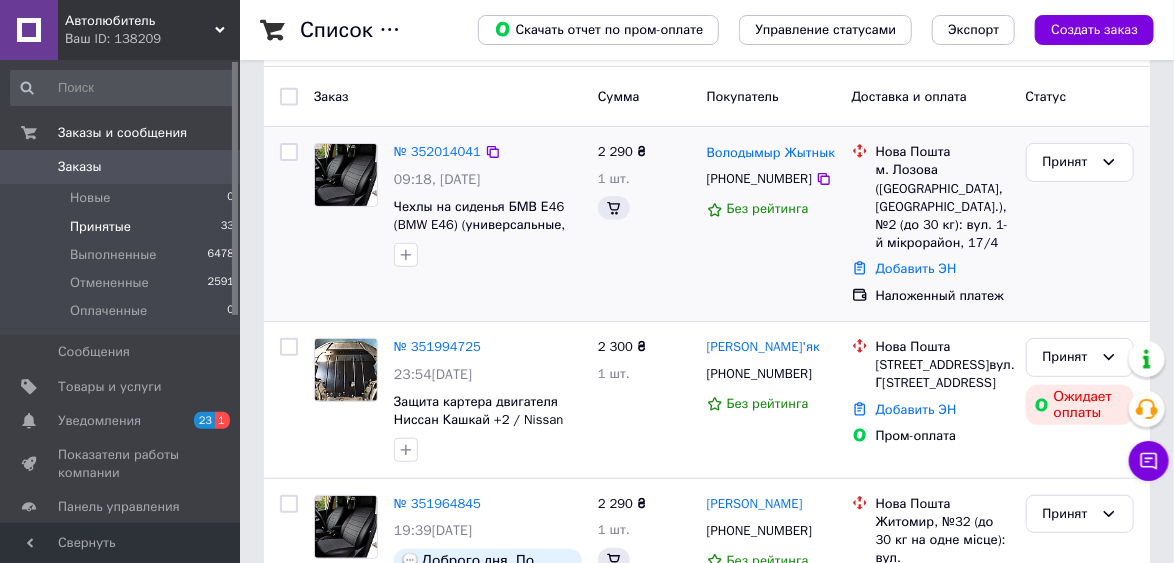 click at bounding box center [406, 255] 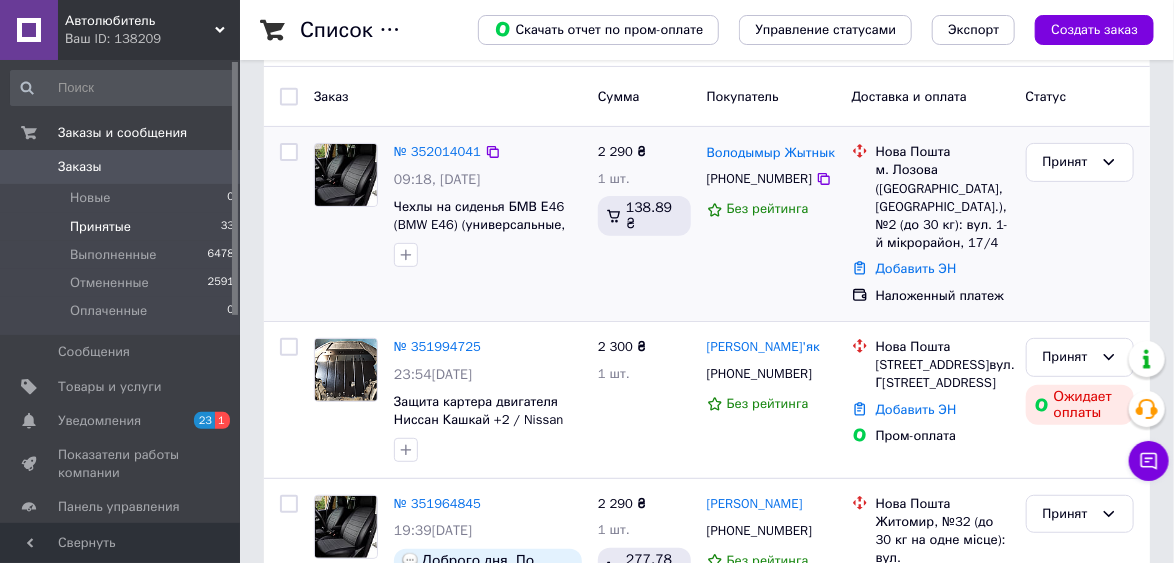 scroll, scrollTop: 0, scrollLeft: 0, axis: both 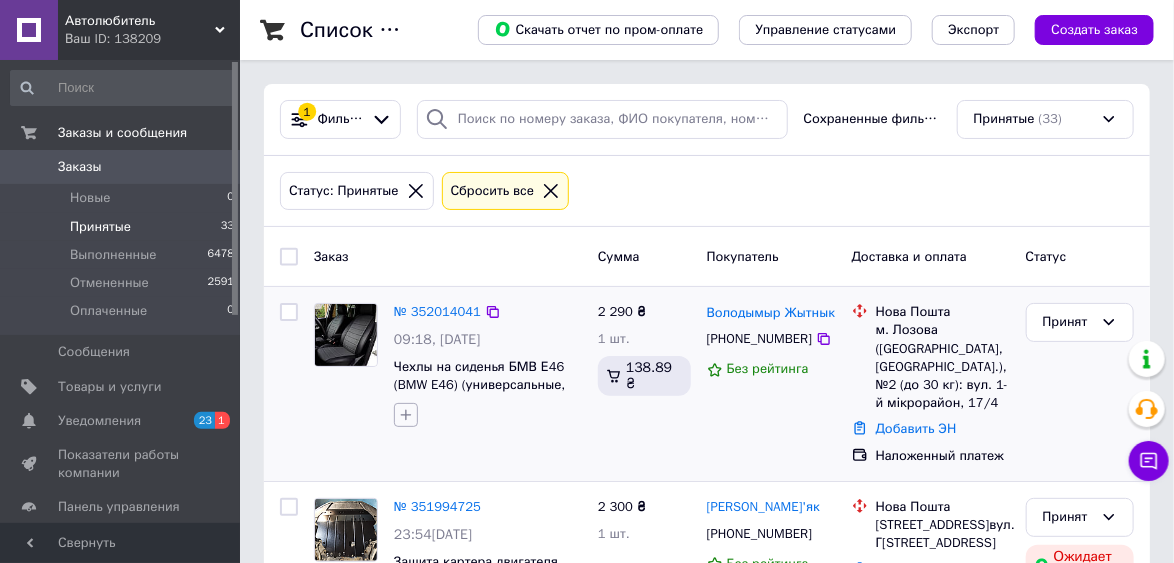 drag, startPoint x: 408, startPoint y: 410, endPoint x: 415, endPoint y: 402, distance: 10.630146 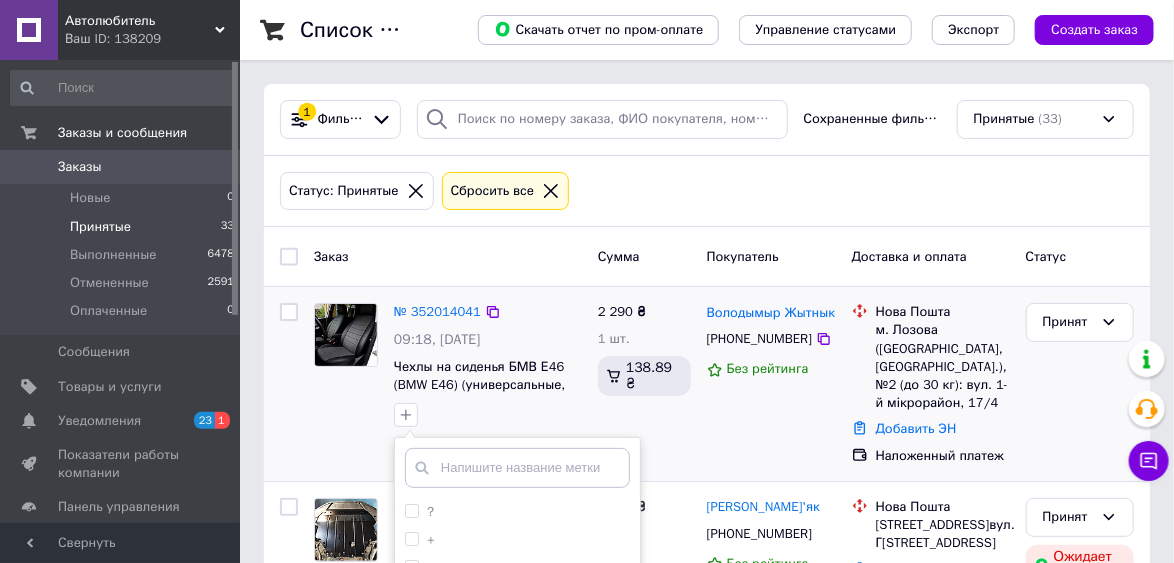 drag, startPoint x: 506, startPoint y: 471, endPoint x: 508, endPoint y: 461, distance: 10.198039 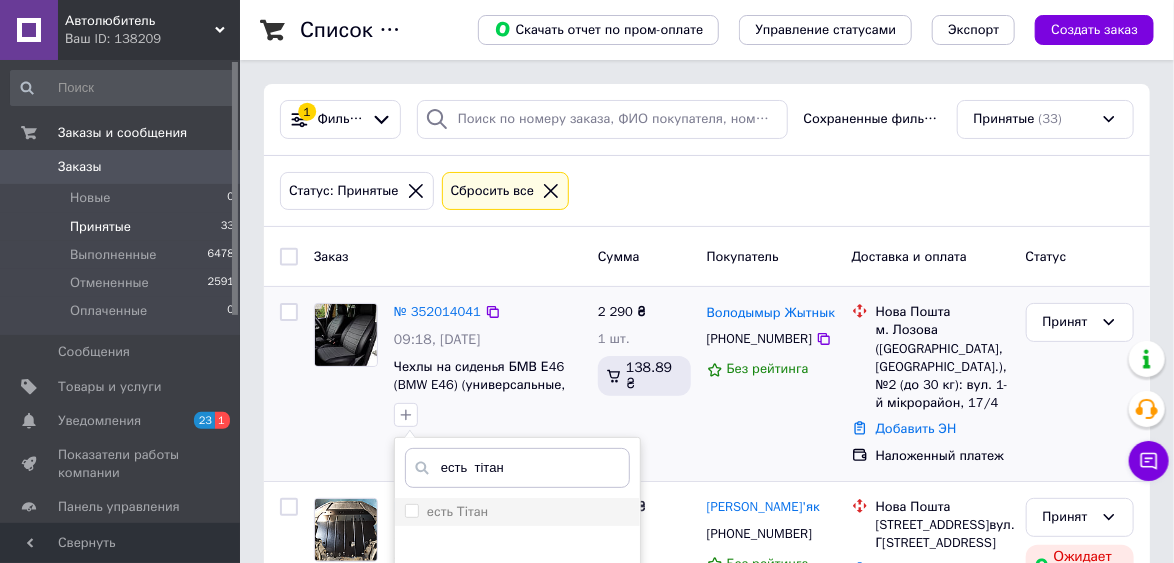 type on "есть  тітан" 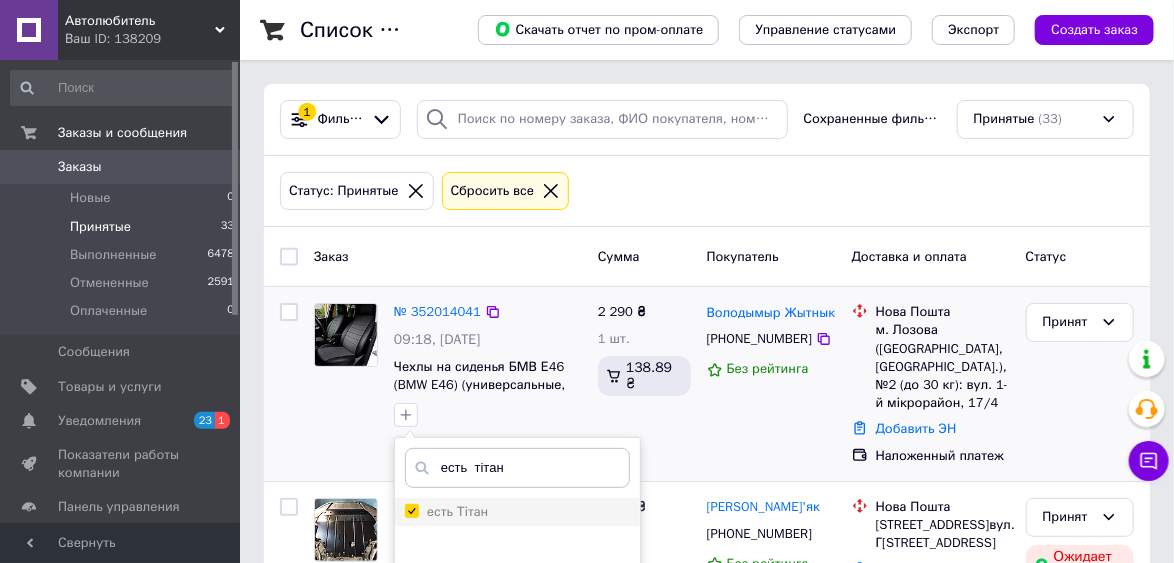 checkbox on "true" 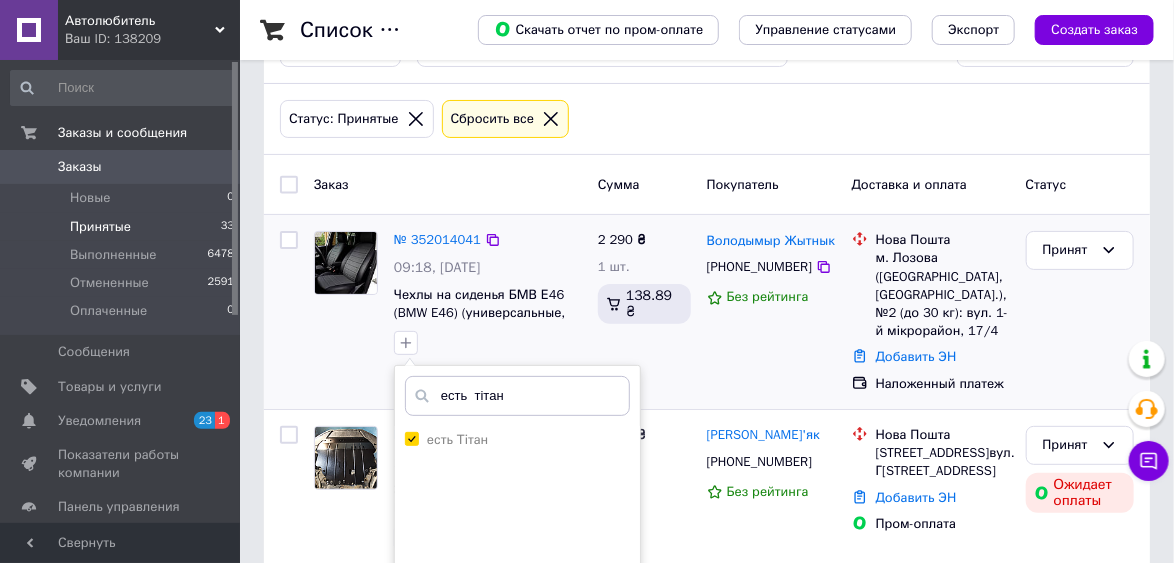 scroll, scrollTop: 240, scrollLeft: 0, axis: vertical 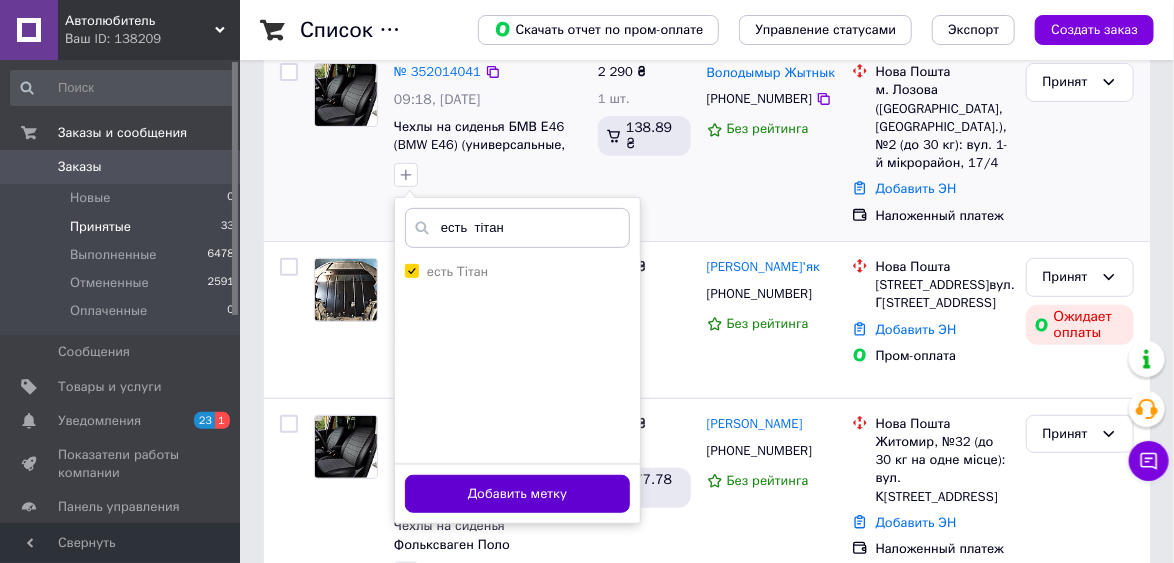 click on "Добавить метку" at bounding box center [517, 494] 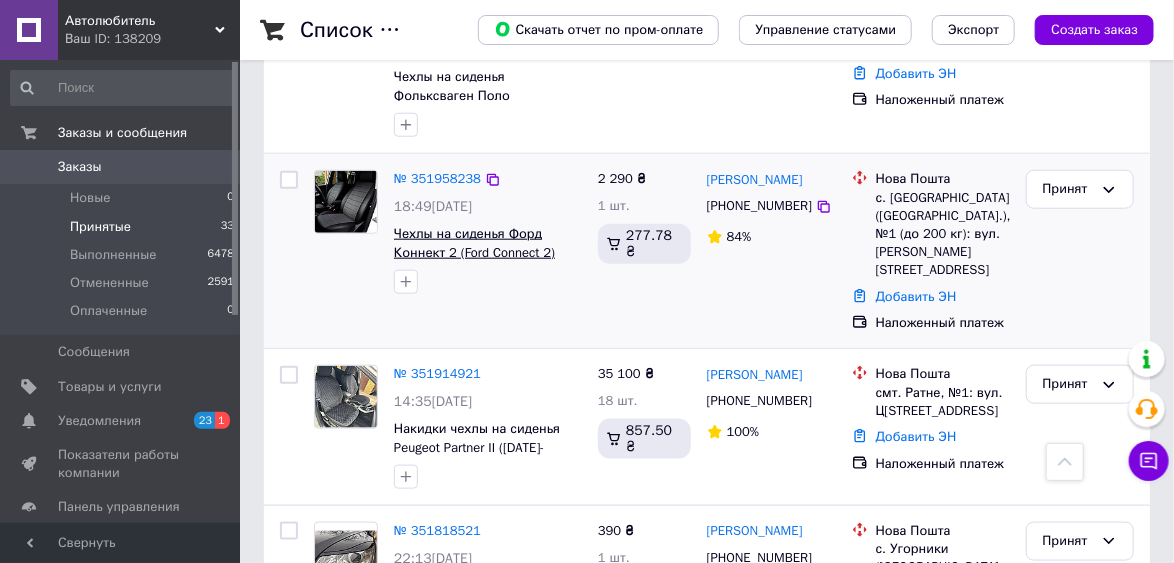 scroll, scrollTop: 720, scrollLeft: 0, axis: vertical 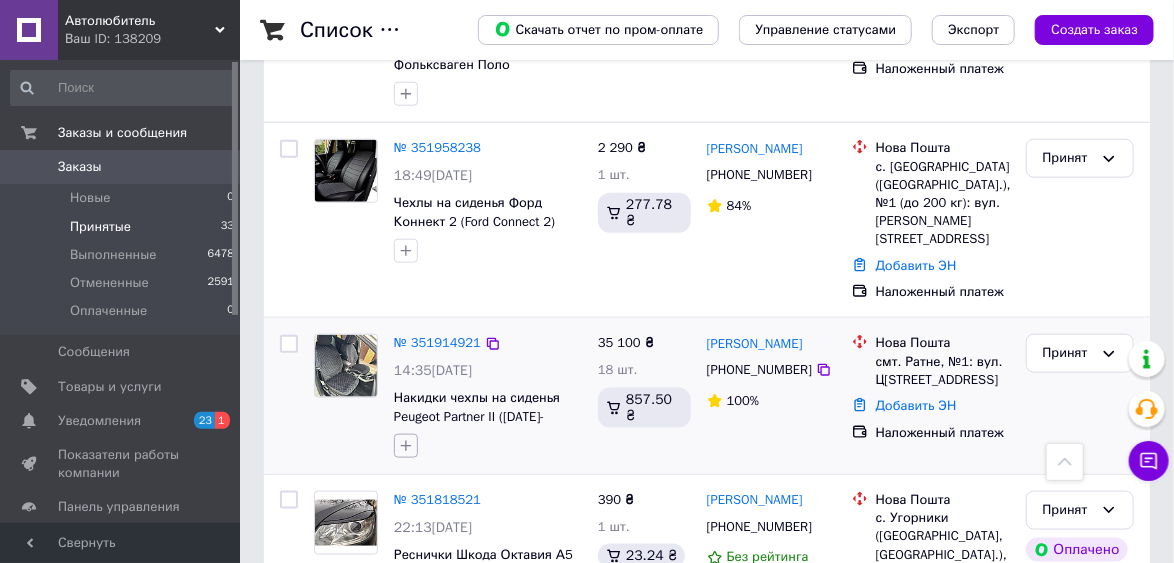 click 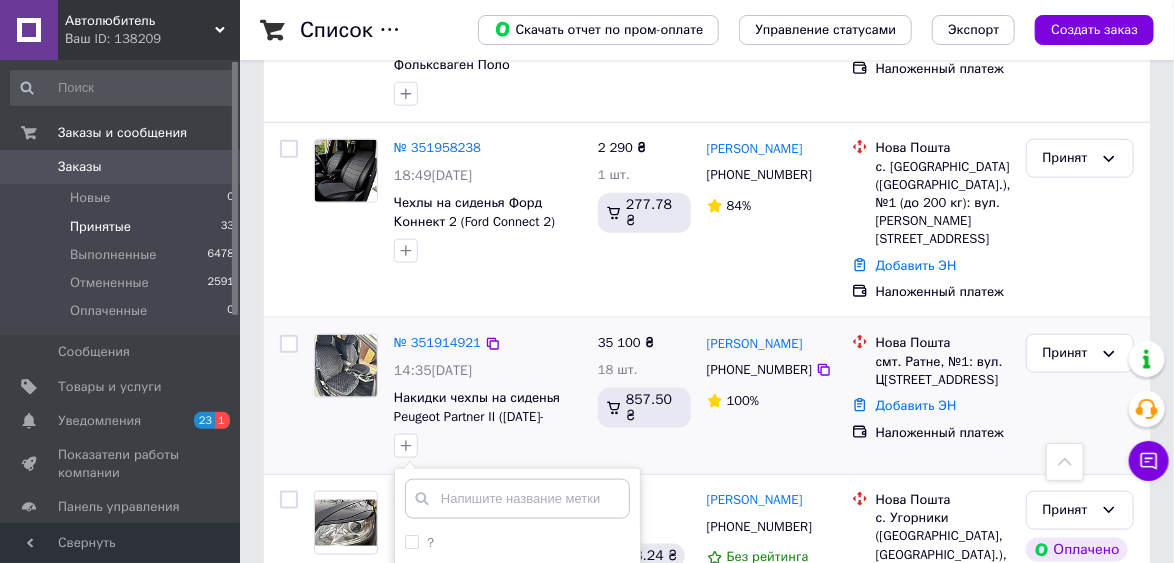 drag, startPoint x: 449, startPoint y: 453, endPoint x: 446, endPoint y: 428, distance: 25.179358 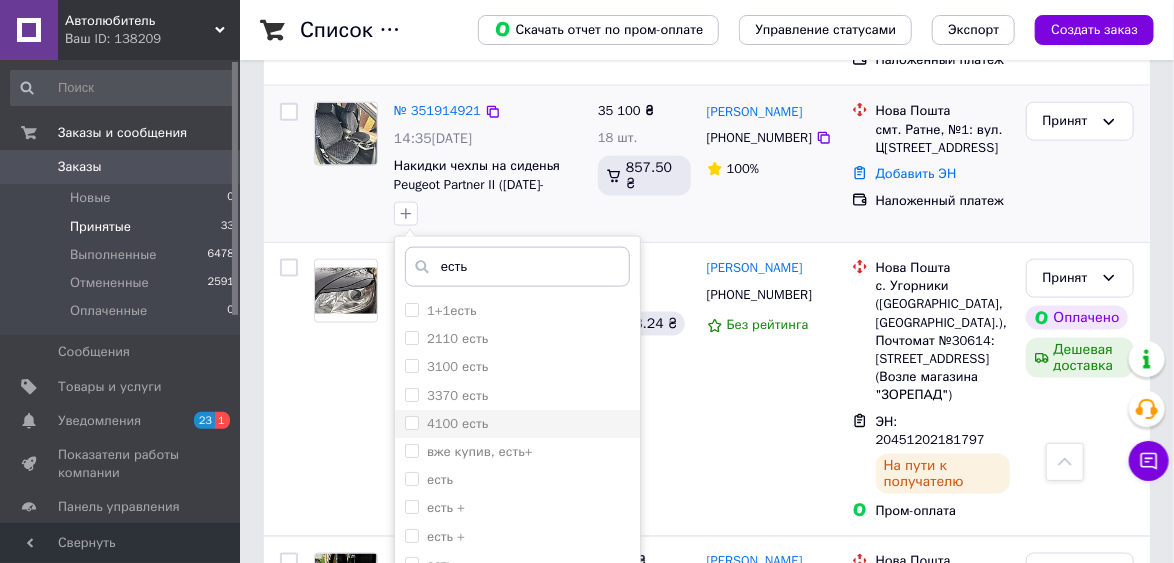 scroll, scrollTop: 960, scrollLeft: 0, axis: vertical 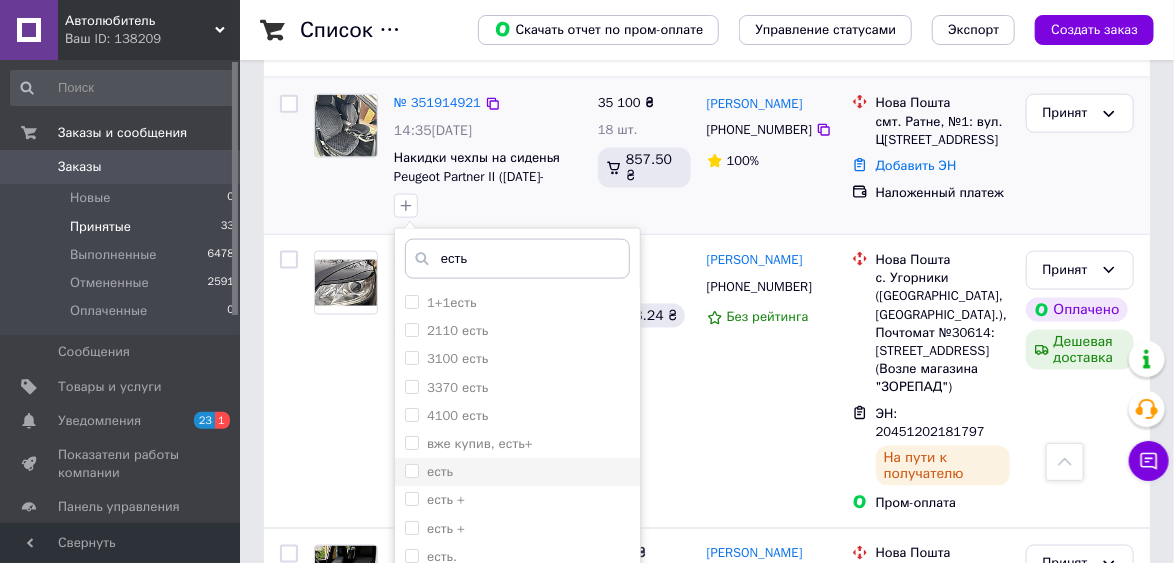 type on "есть" 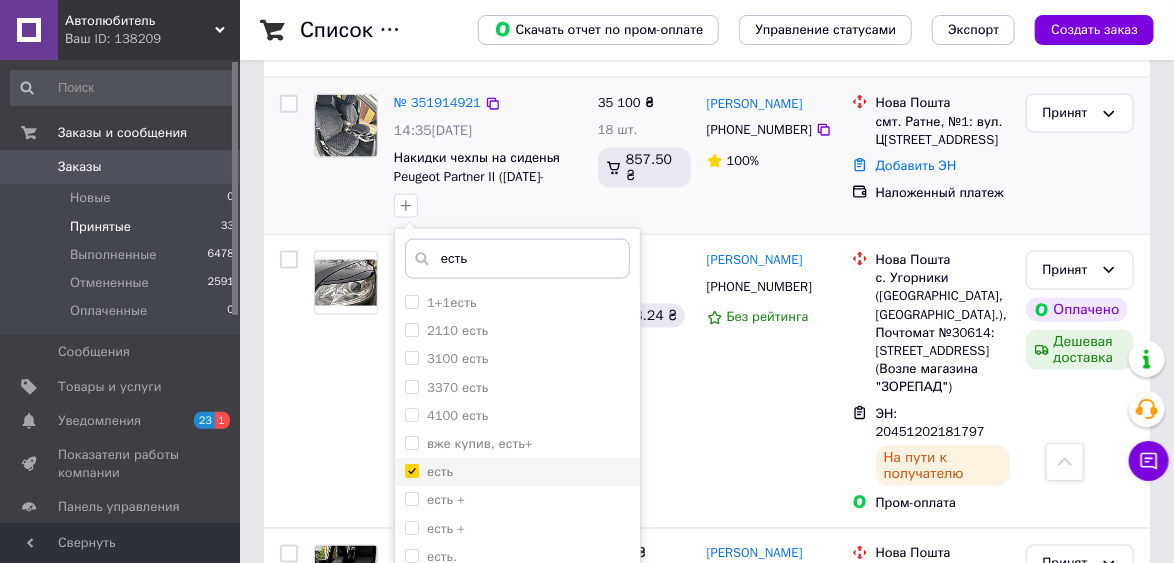 checkbox on "true" 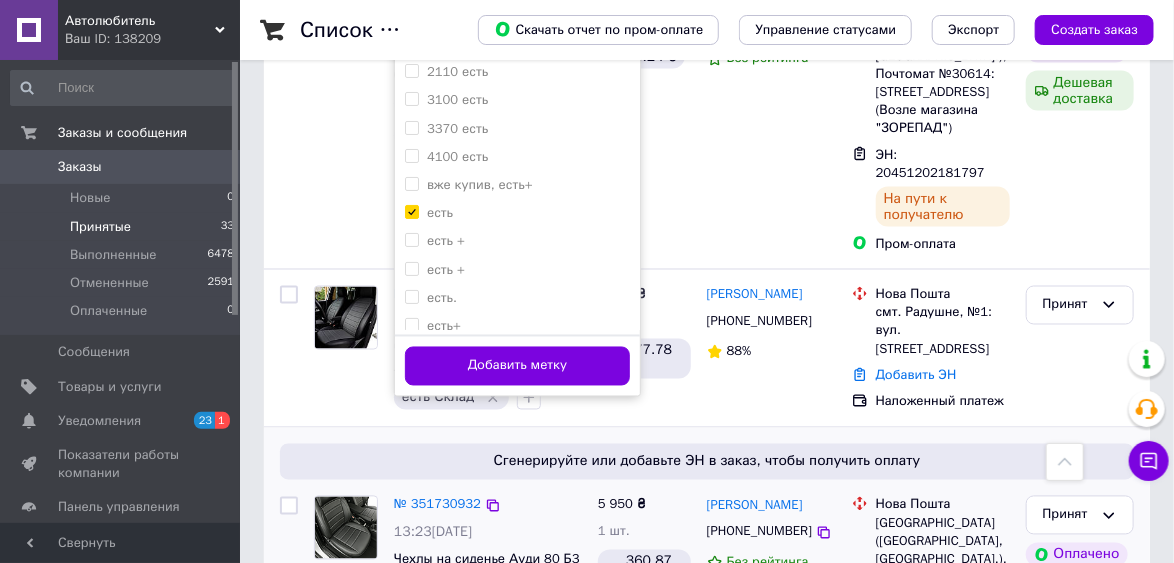 scroll, scrollTop: 1280, scrollLeft: 0, axis: vertical 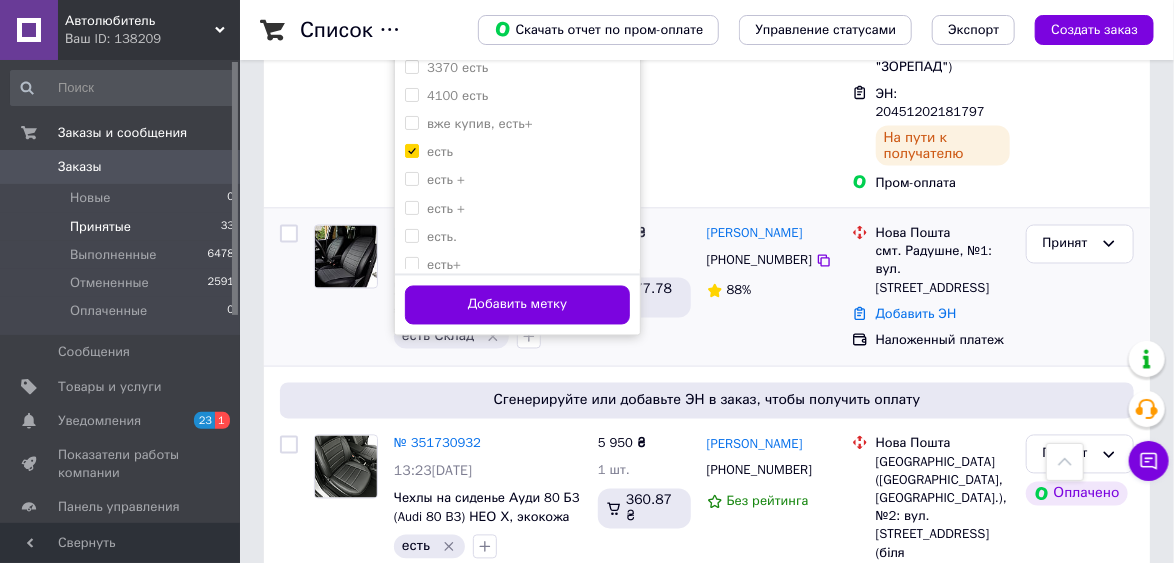 drag, startPoint x: 525, startPoint y: 266, endPoint x: 524, endPoint y: 276, distance: 10.049875 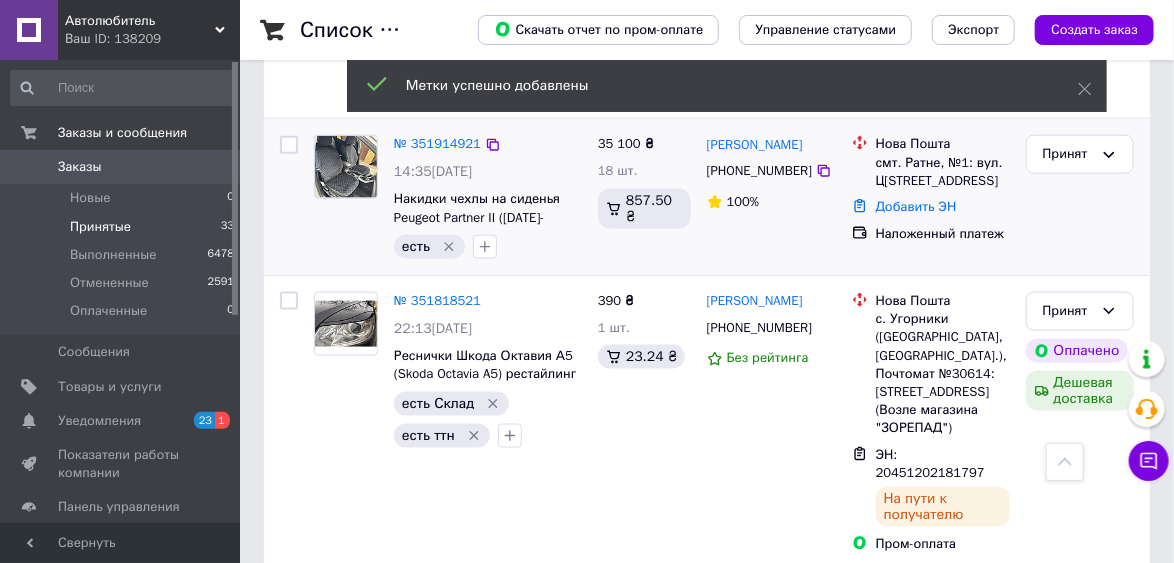 scroll, scrollTop: 880, scrollLeft: 0, axis: vertical 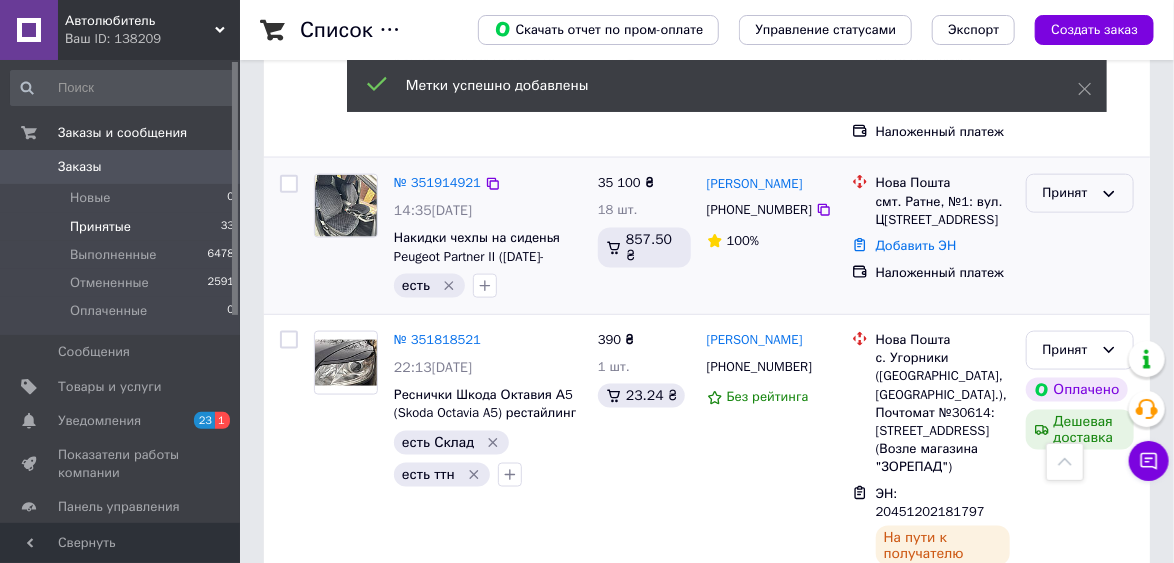 click on "Принят" at bounding box center (1068, 193) 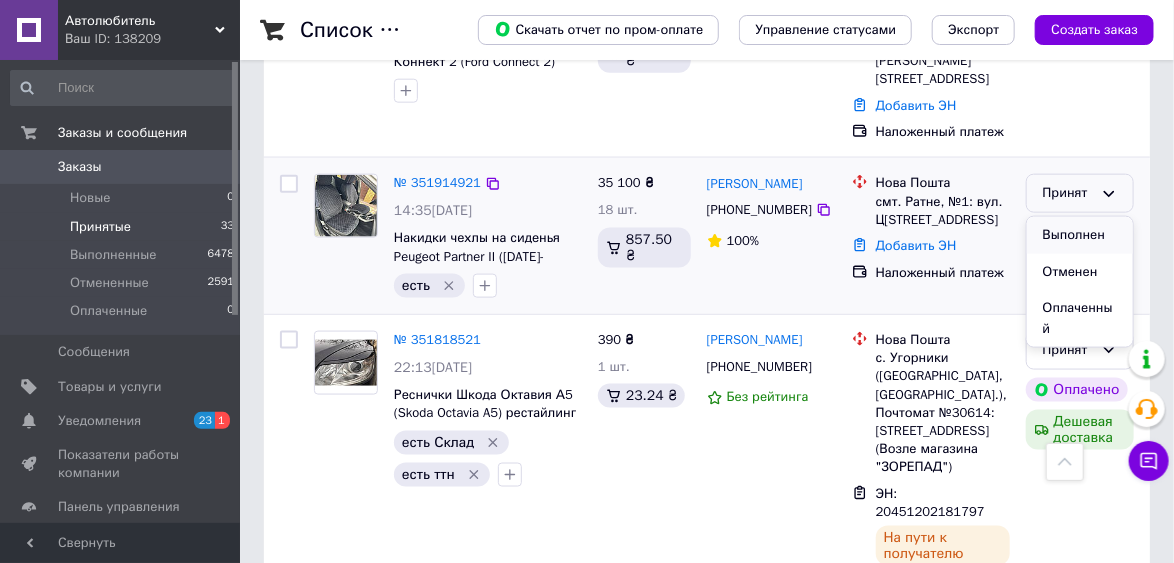 click on "Выполнен" at bounding box center (1080, 235) 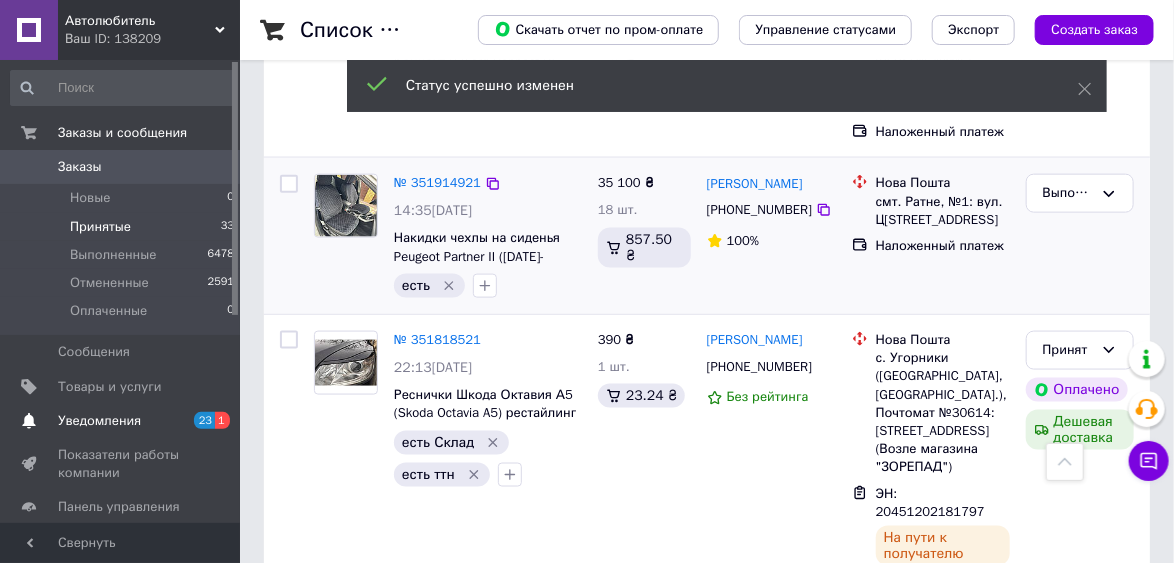 click on "Уведомления" at bounding box center [99, 421] 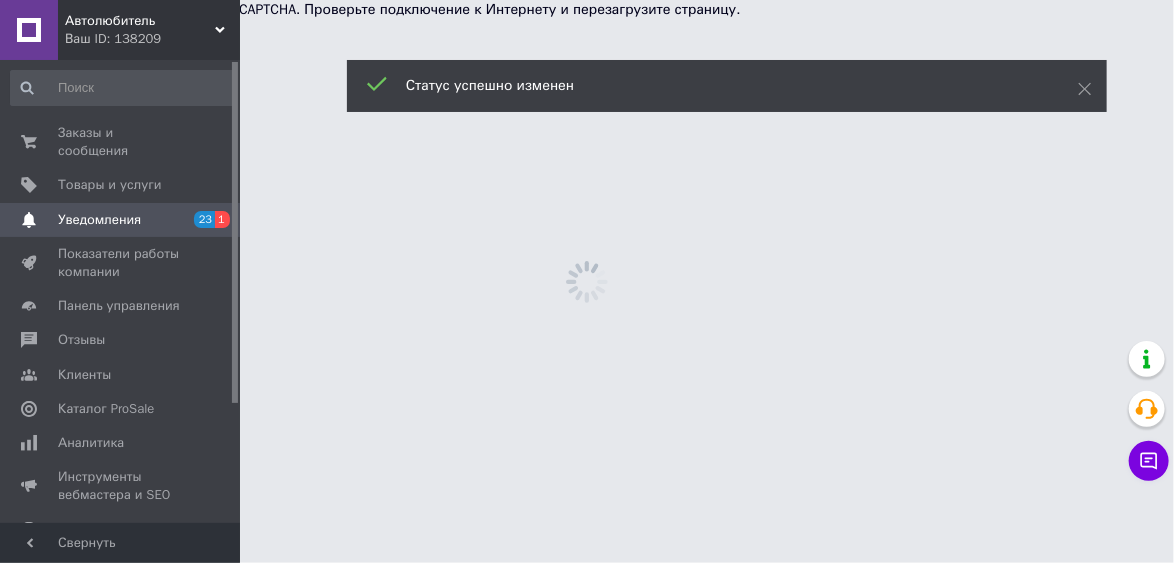 scroll, scrollTop: 0, scrollLeft: 0, axis: both 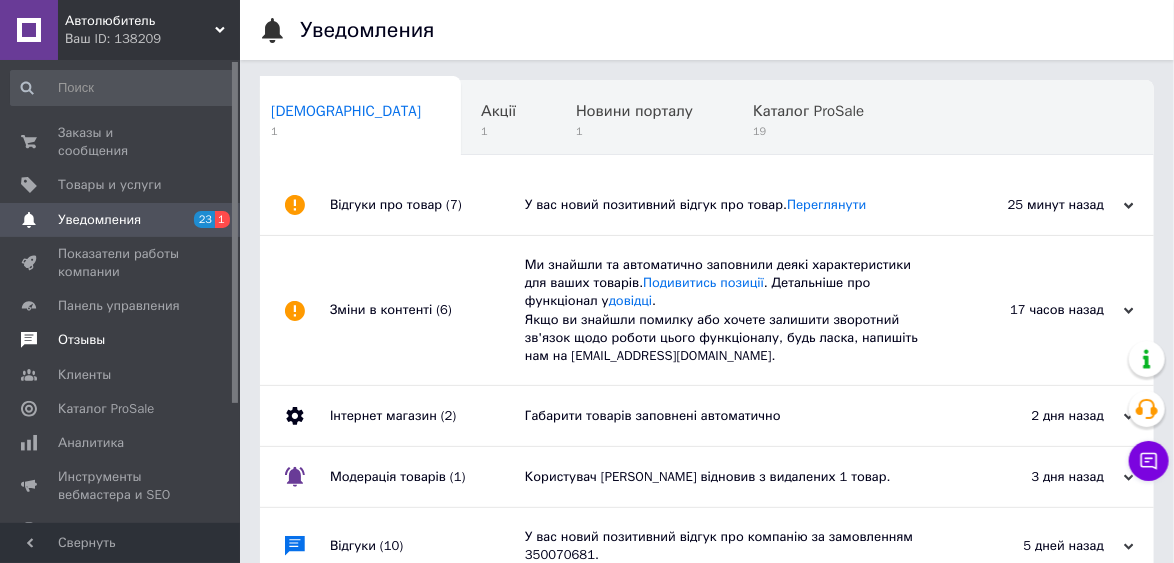 click on "Отзывы" at bounding box center [81, 340] 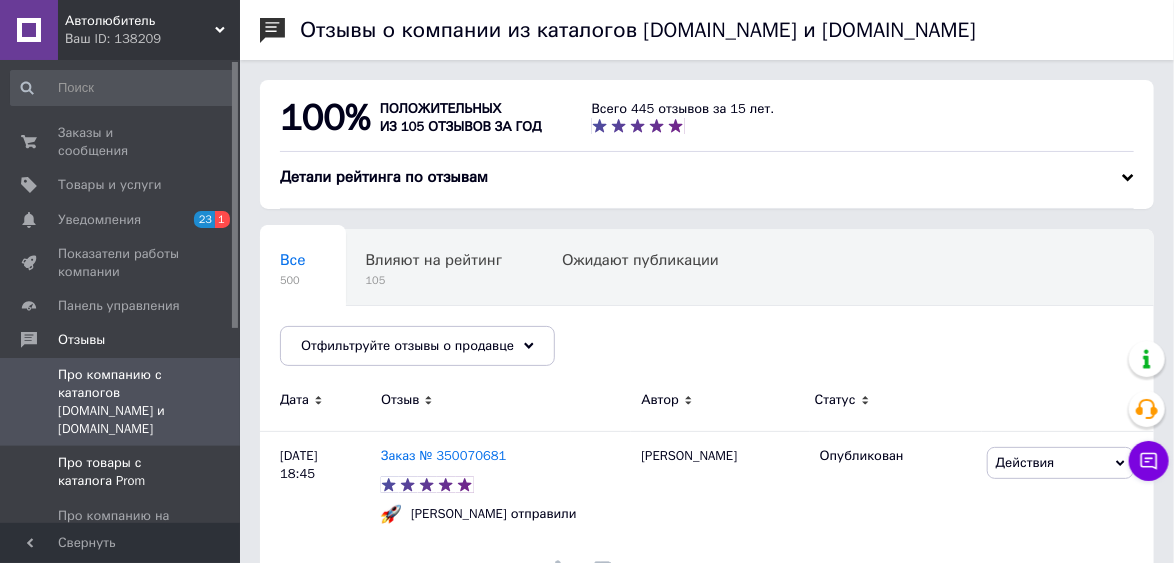 click on "Про товары с каталога Prom" at bounding box center [121, 472] 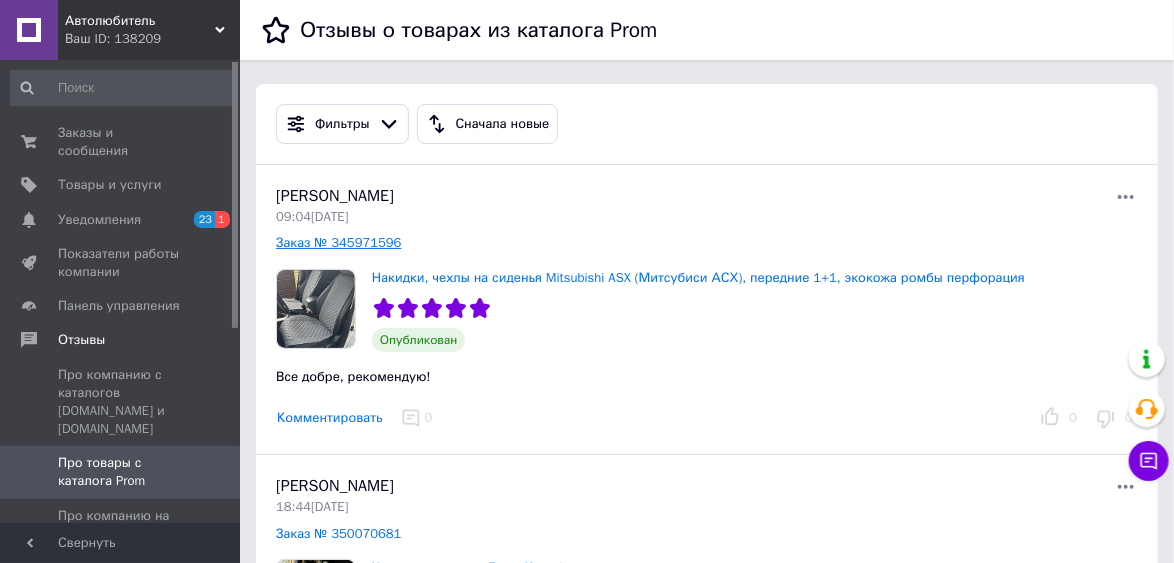 scroll, scrollTop: 80, scrollLeft: 0, axis: vertical 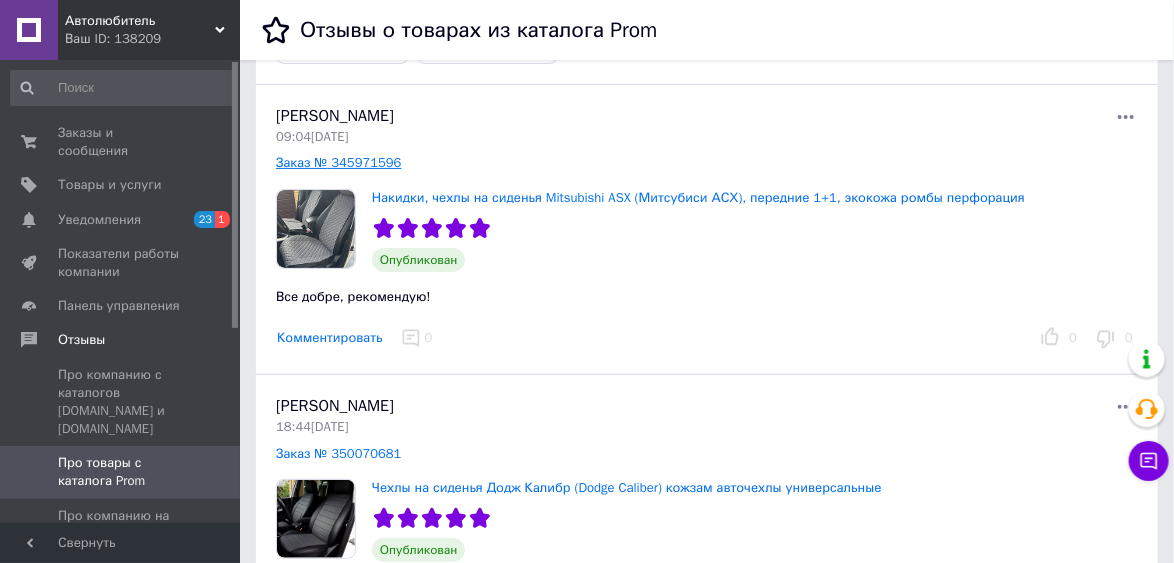 click on "Заказ №   345971596" at bounding box center (339, 162) 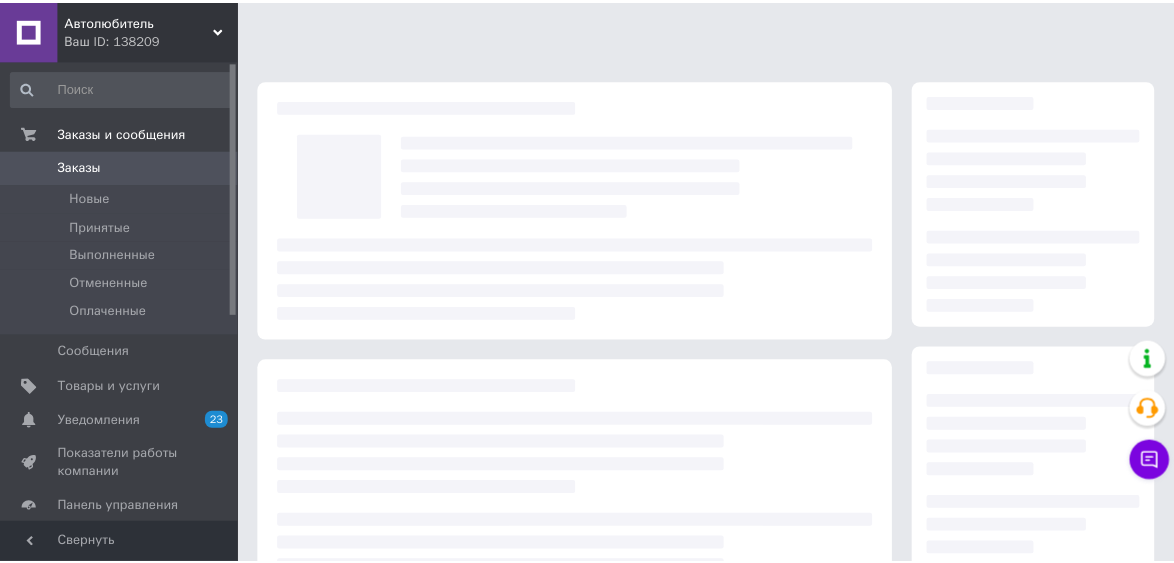 scroll, scrollTop: 0, scrollLeft: 0, axis: both 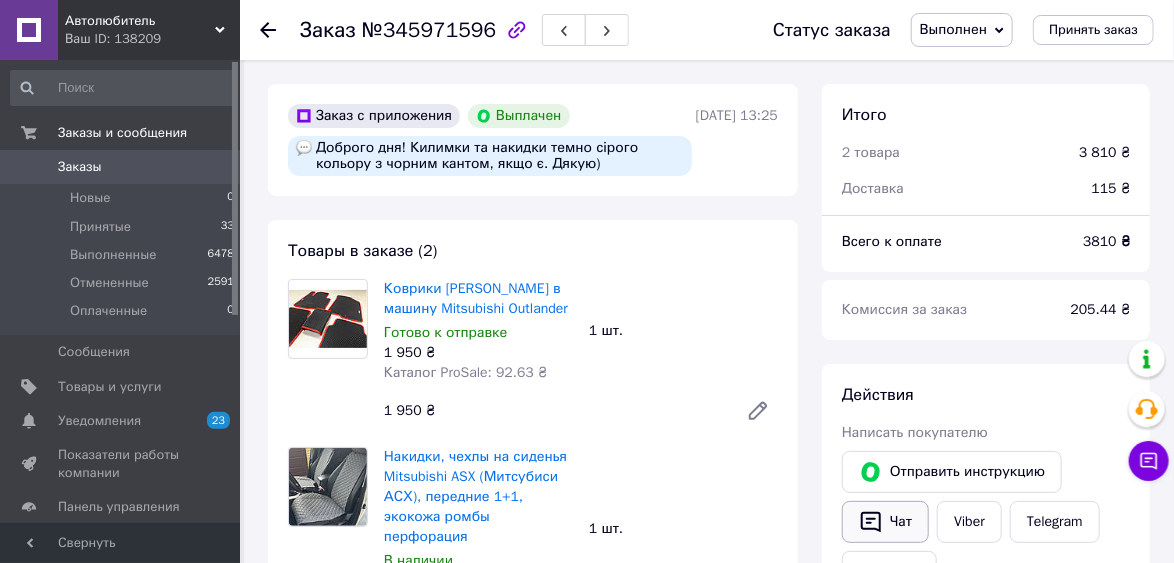 click 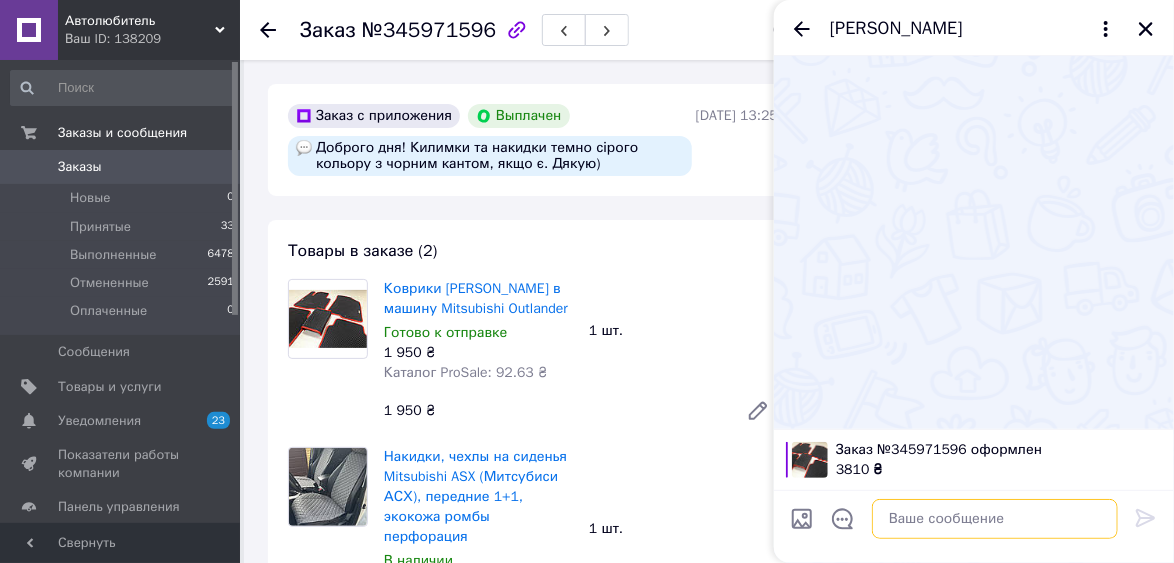 click at bounding box center [995, 519] 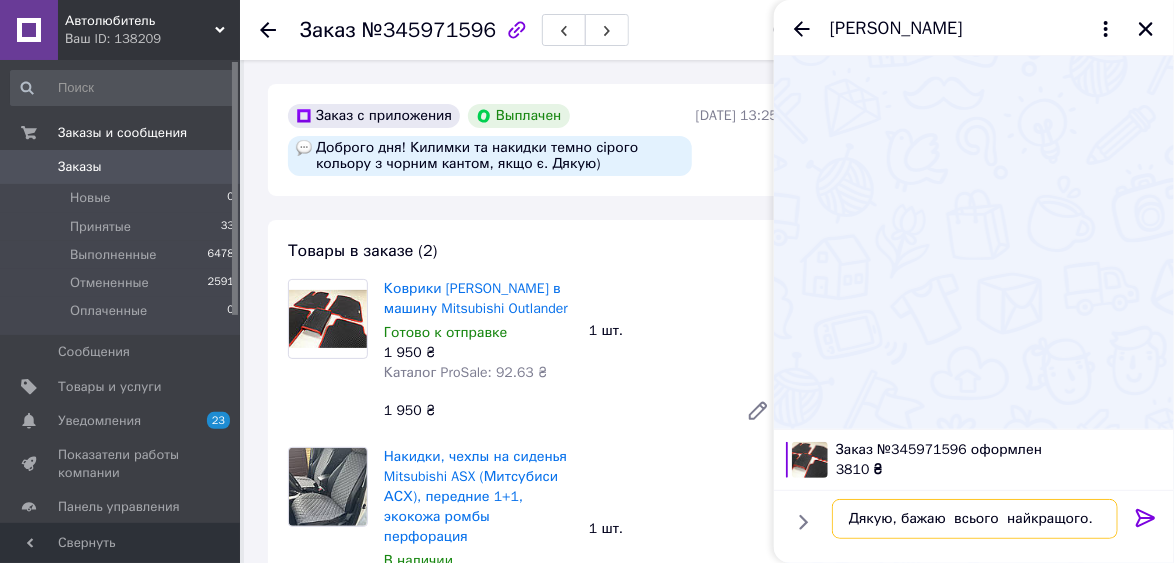 type on "Дякую, бажаю  всього  найкращого." 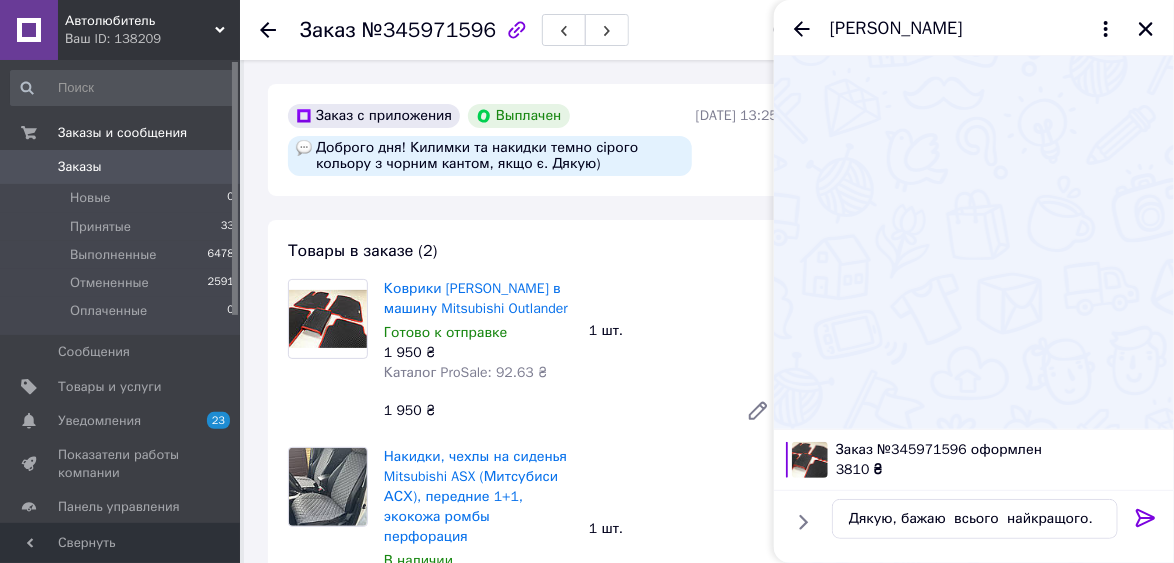 click 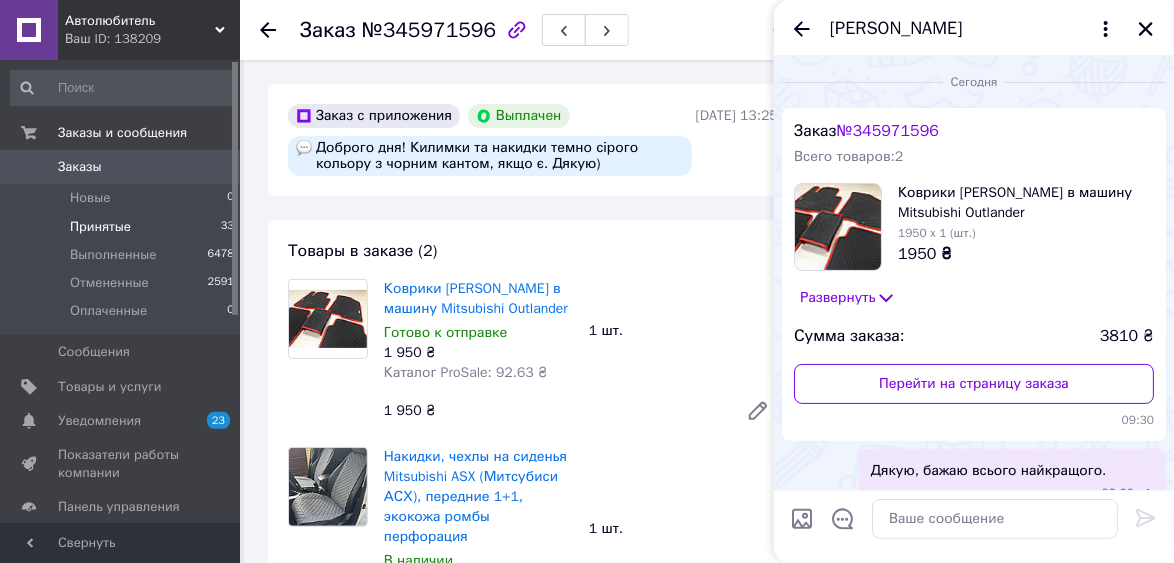 click on "Принятые" at bounding box center (100, 227) 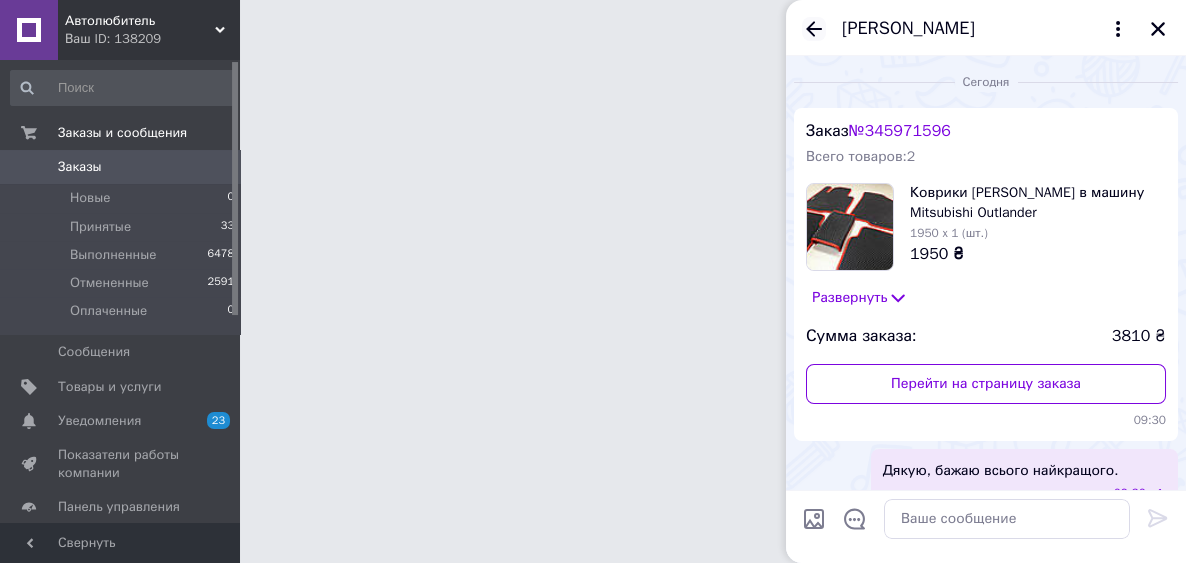 click 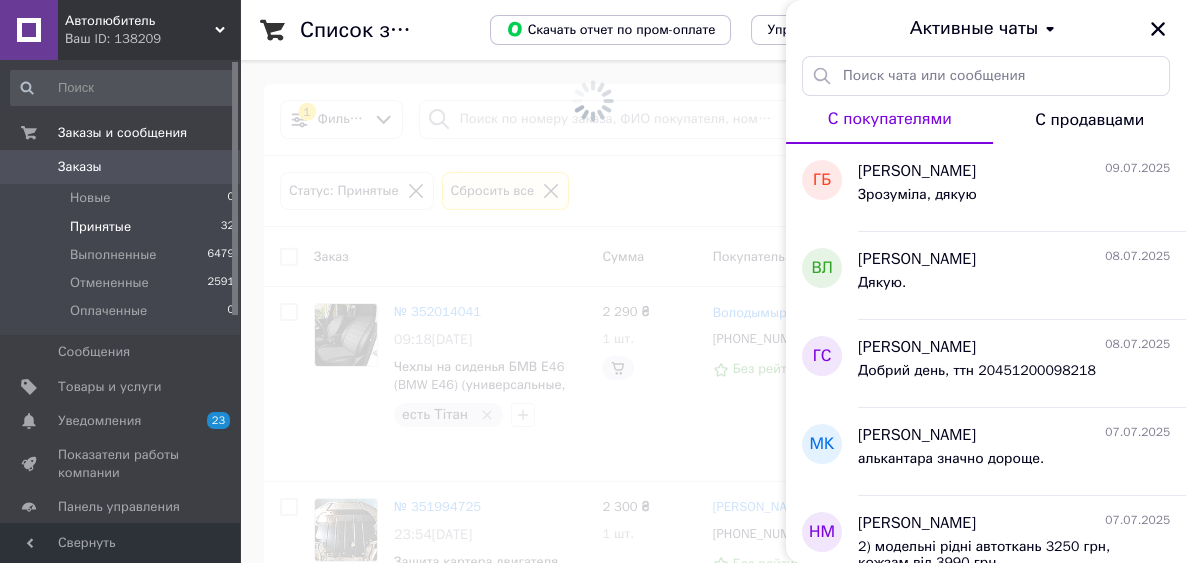 click at bounding box center [1158, 29] 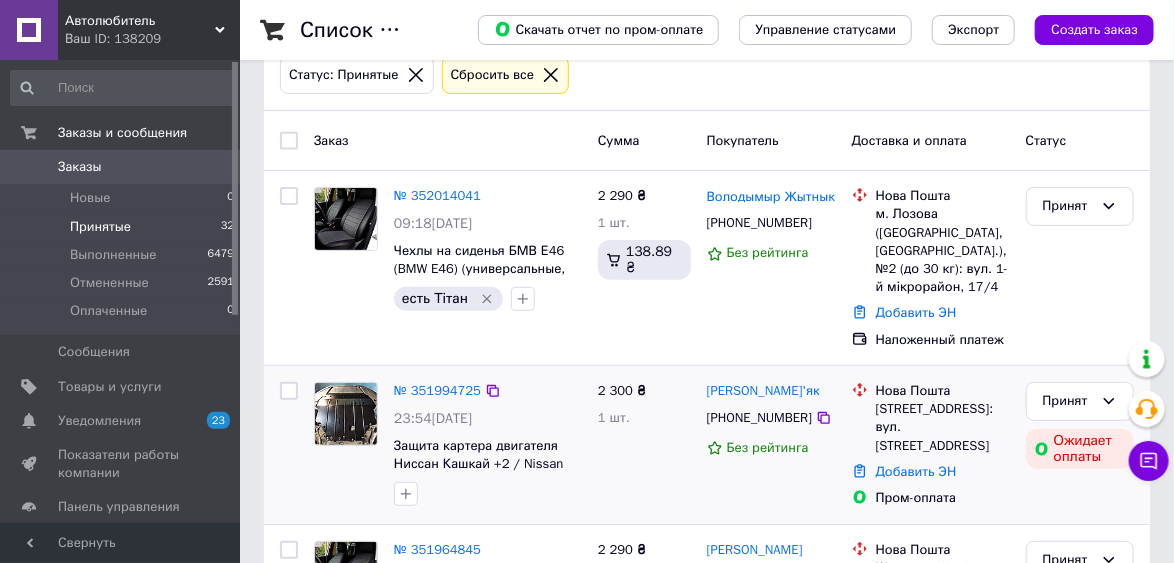 scroll, scrollTop: 160, scrollLeft: 0, axis: vertical 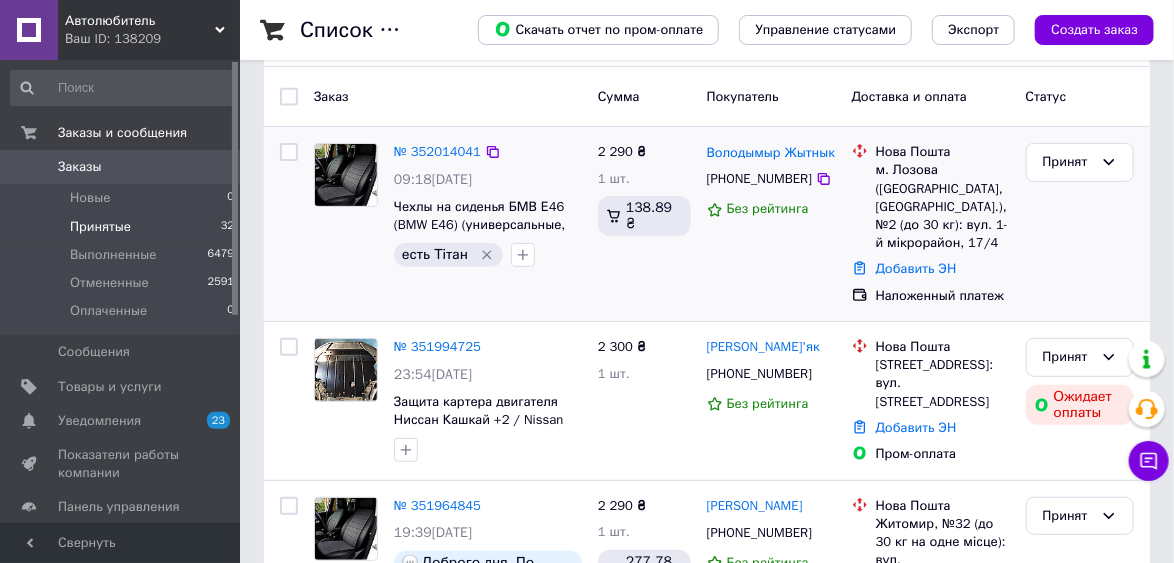 click 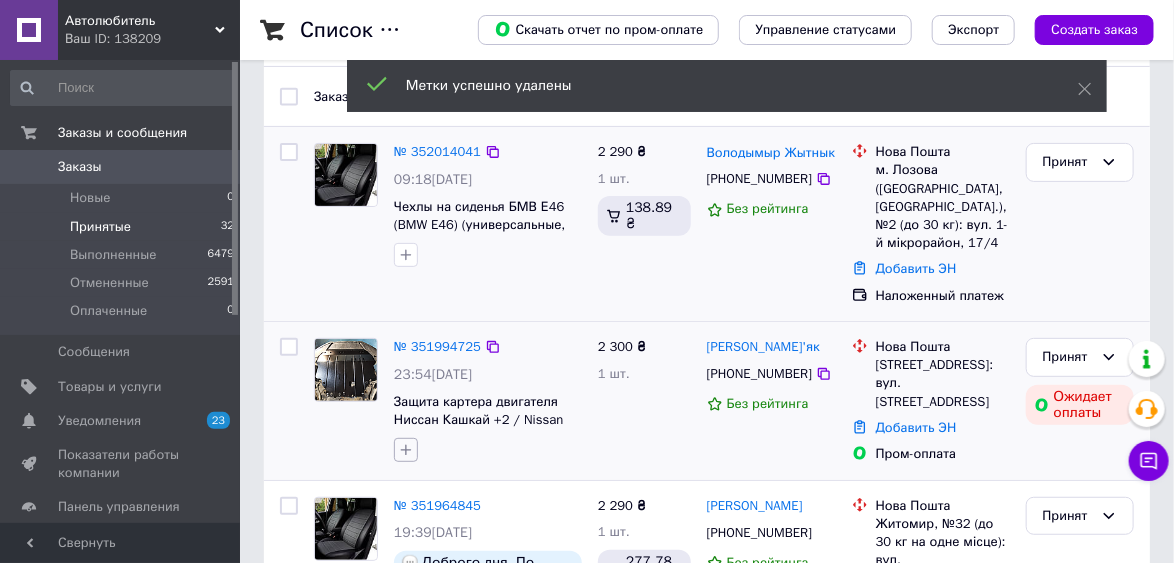 click 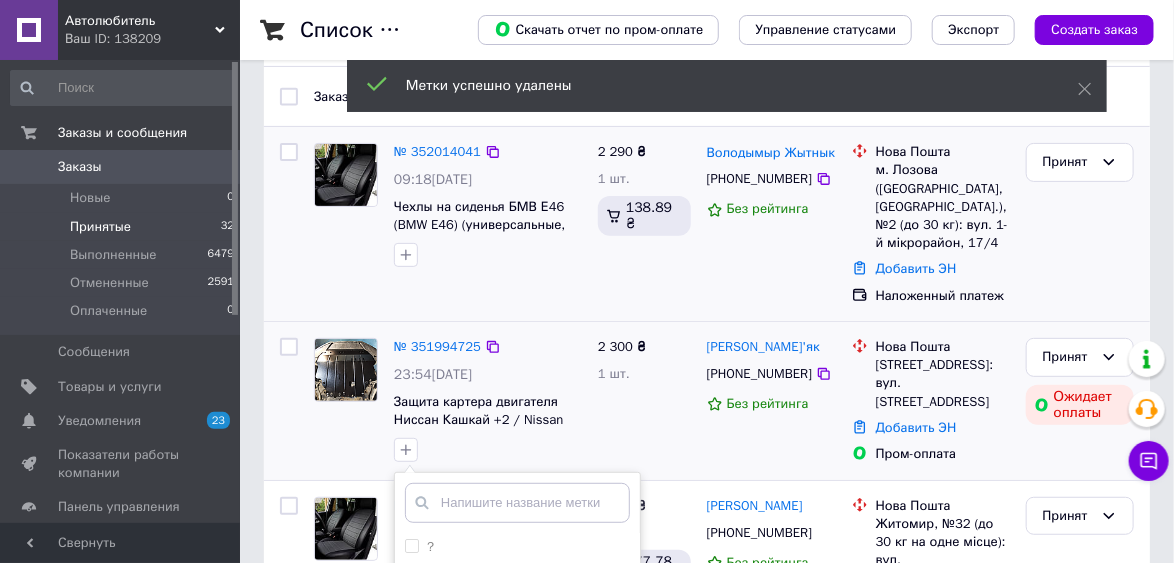 drag, startPoint x: 437, startPoint y: 478, endPoint x: 456, endPoint y: 444, distance: 38.948685 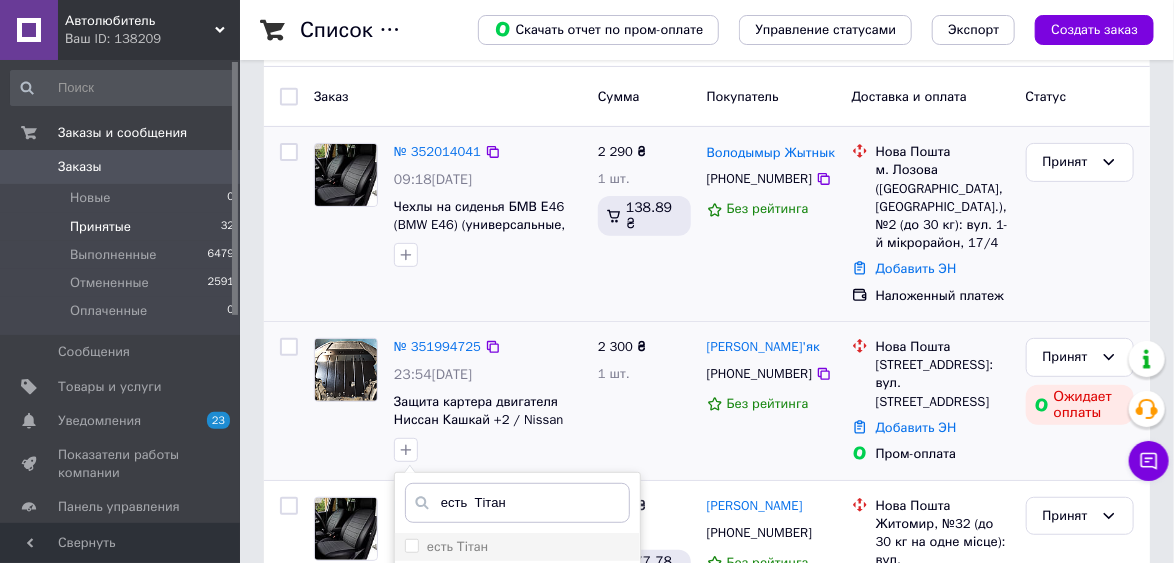 type on "есть  Тітан" 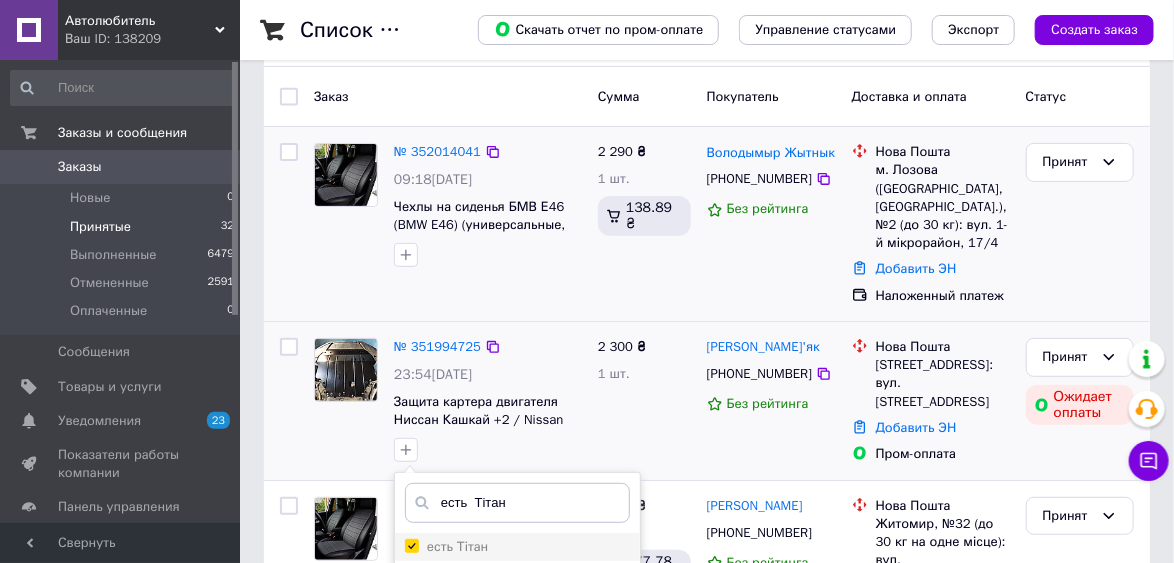 checkbox on "true" 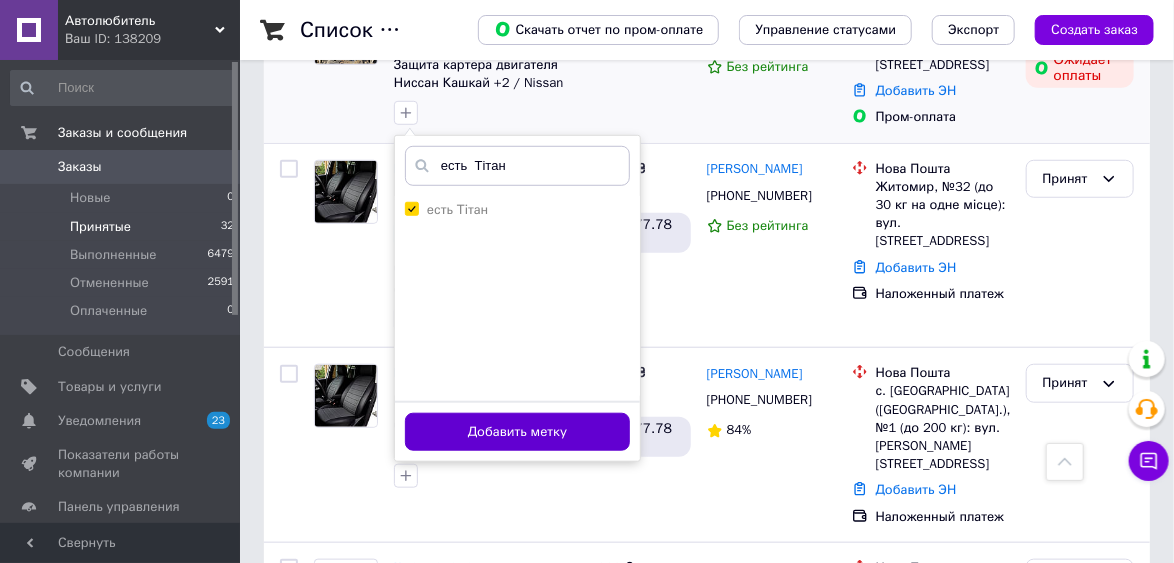 scroll, scrollTop: 560, scrollLeft: 0, axis: vertical 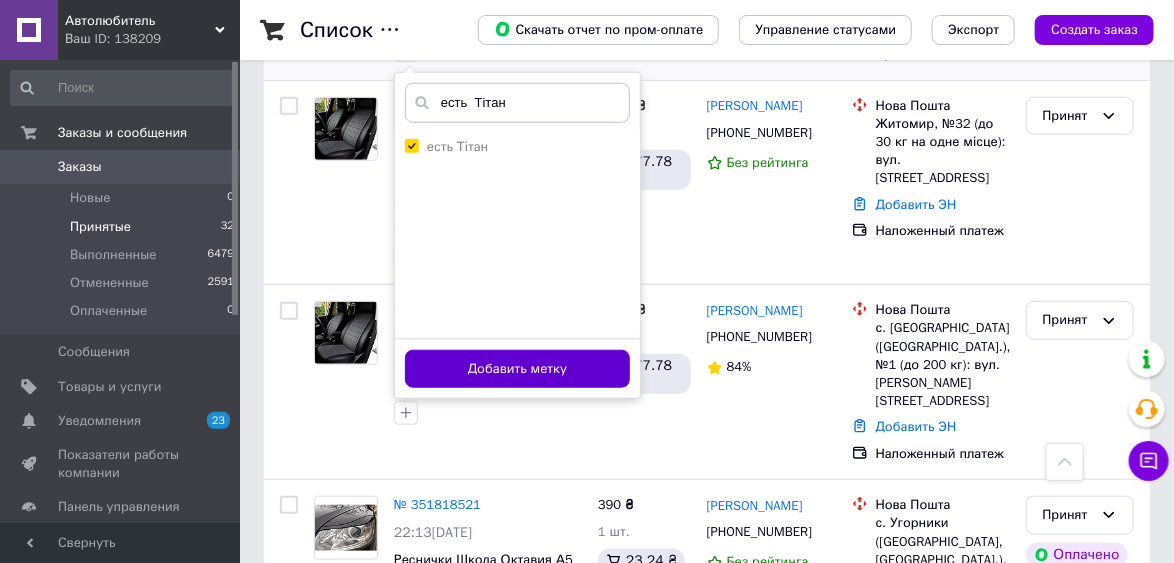 click on "Добавить метку" at bounding box center [517, 369] 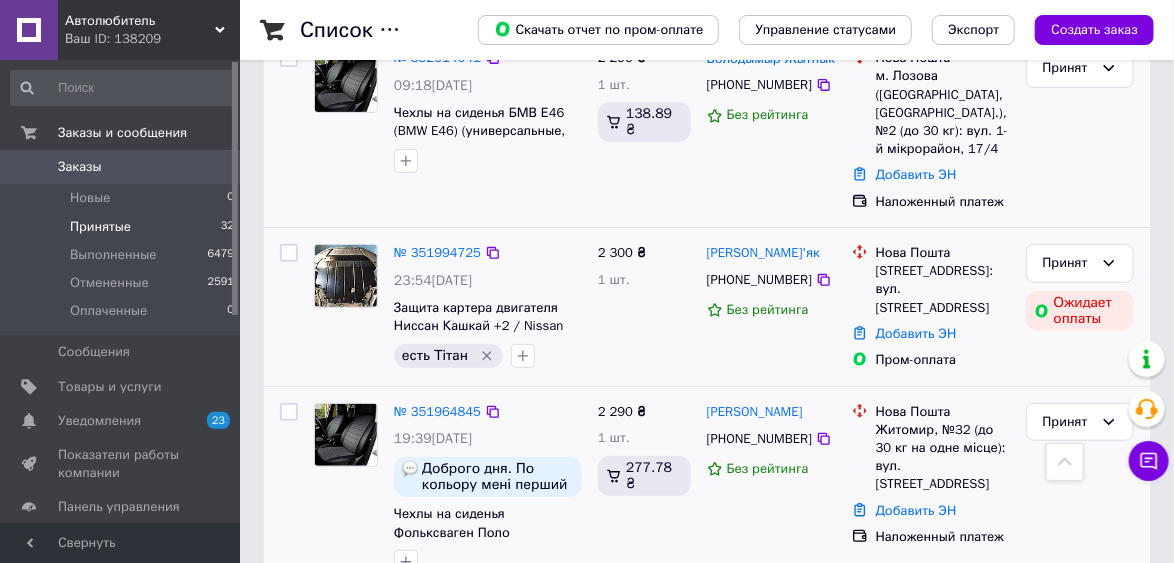 scroll, scrollTop: 0, scrollLeft: 0, axis: both 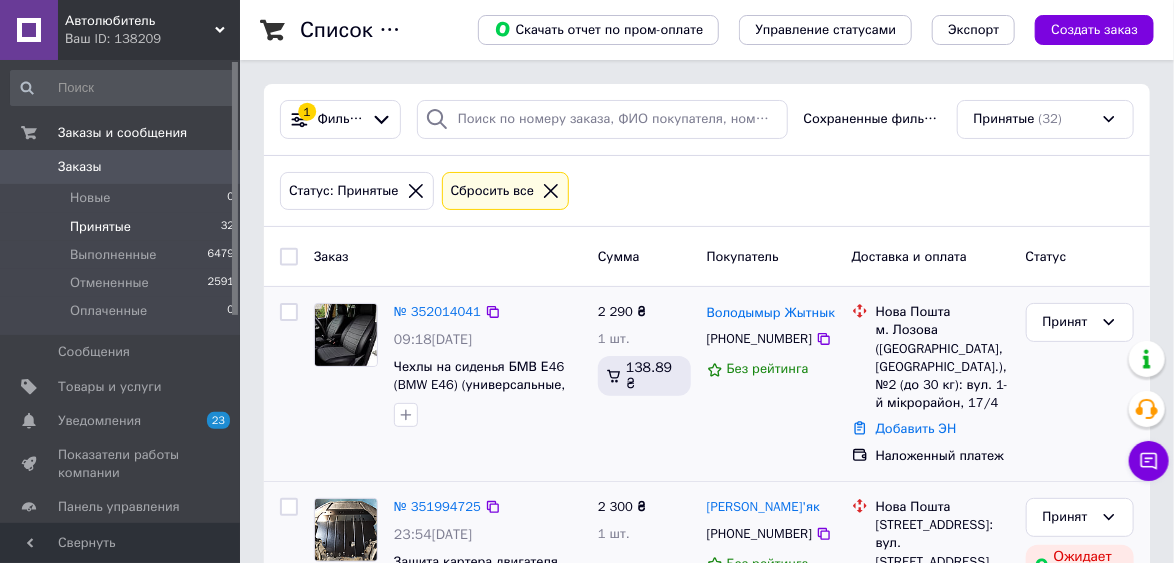 click on "Принятые" at bounding box center (100, 227) 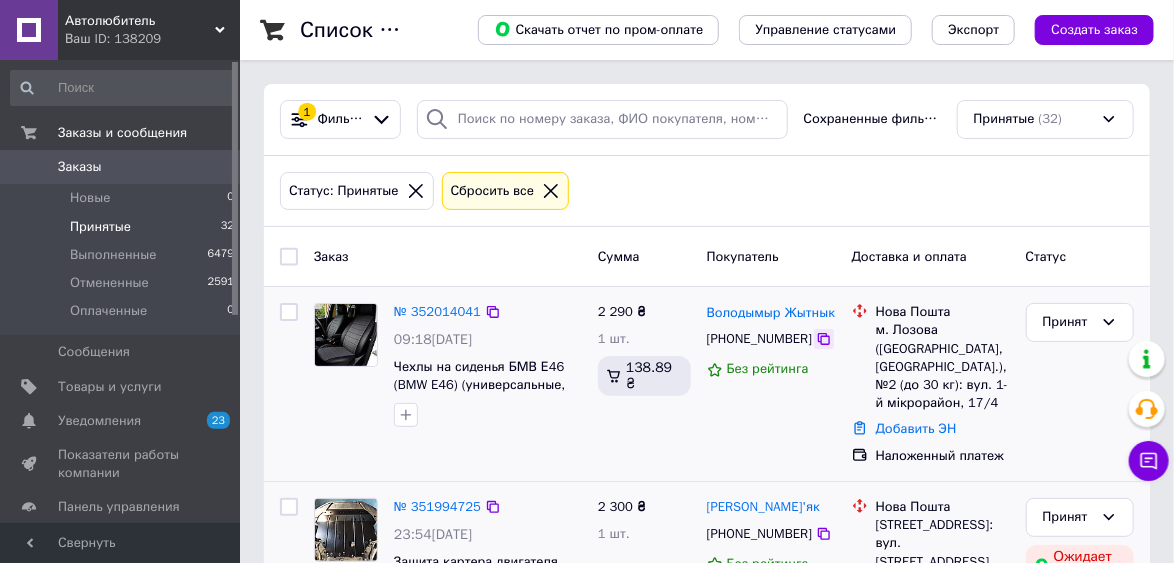 click 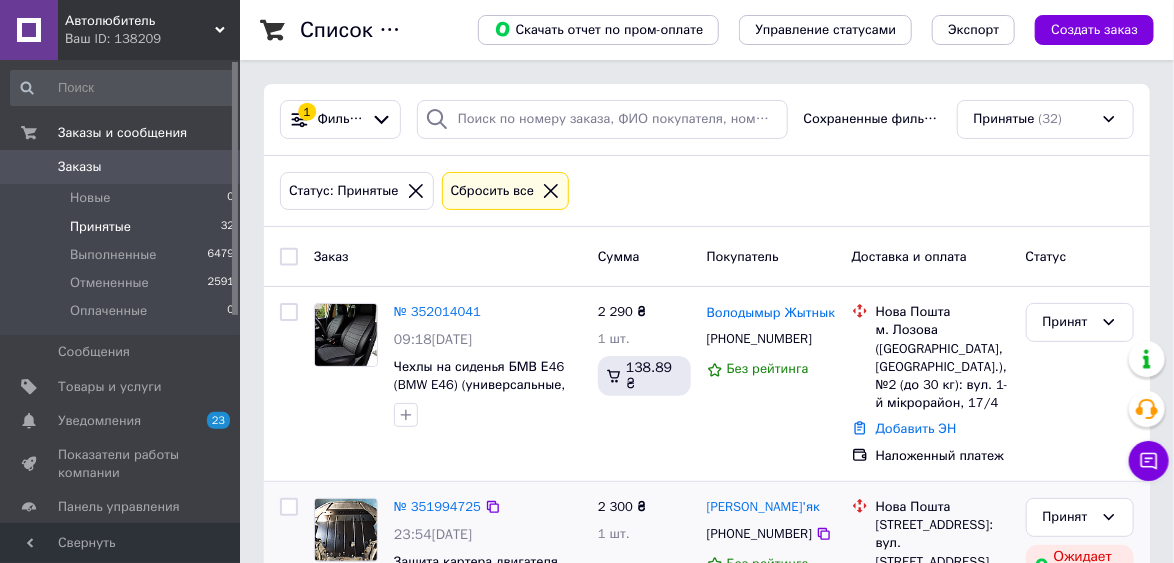 drag, startPoint x: 1098, startPoint y: 187, endPoint x: 1071, endPoint y: 190, distance: 27.166155 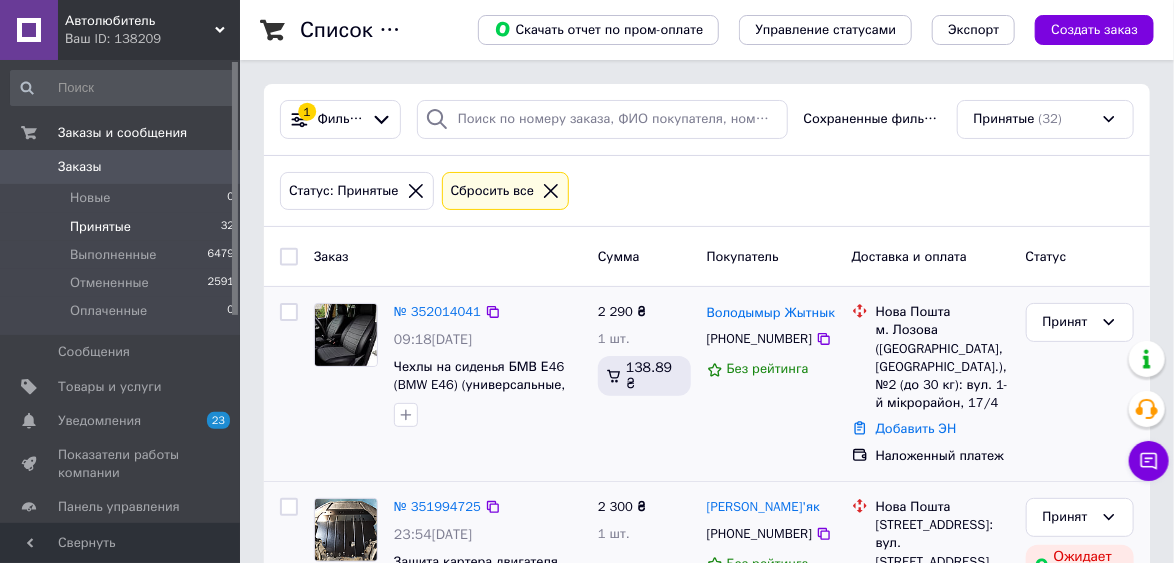 click on "Володымыр Жытнык [PHONE_NUMBER] Без рейтинга" at bounding box center [771, 384] 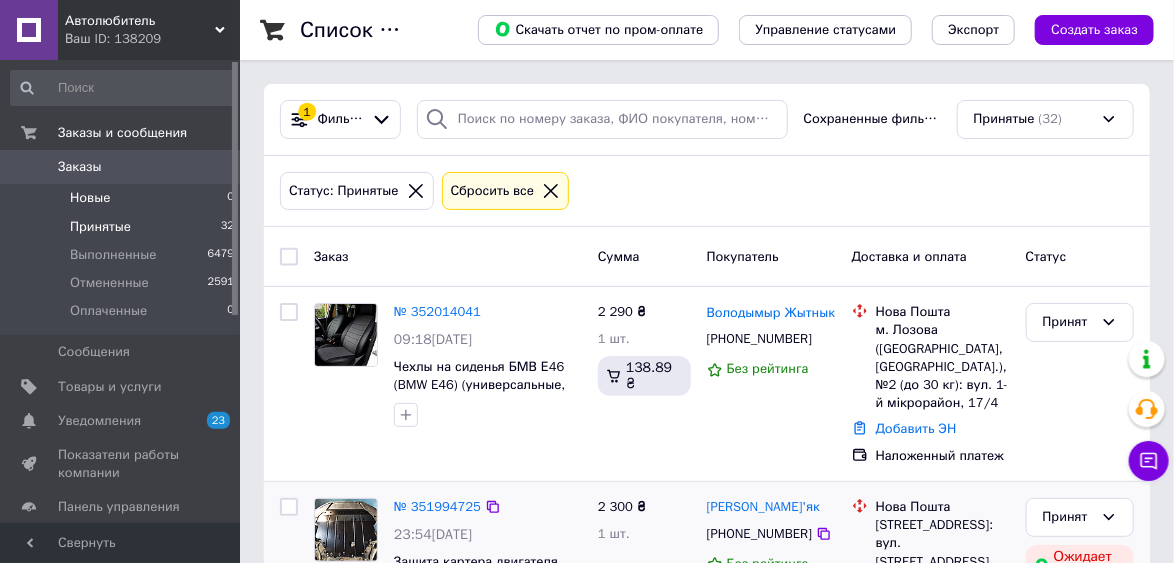 click on "Новые" at bounding box center [90, 198] 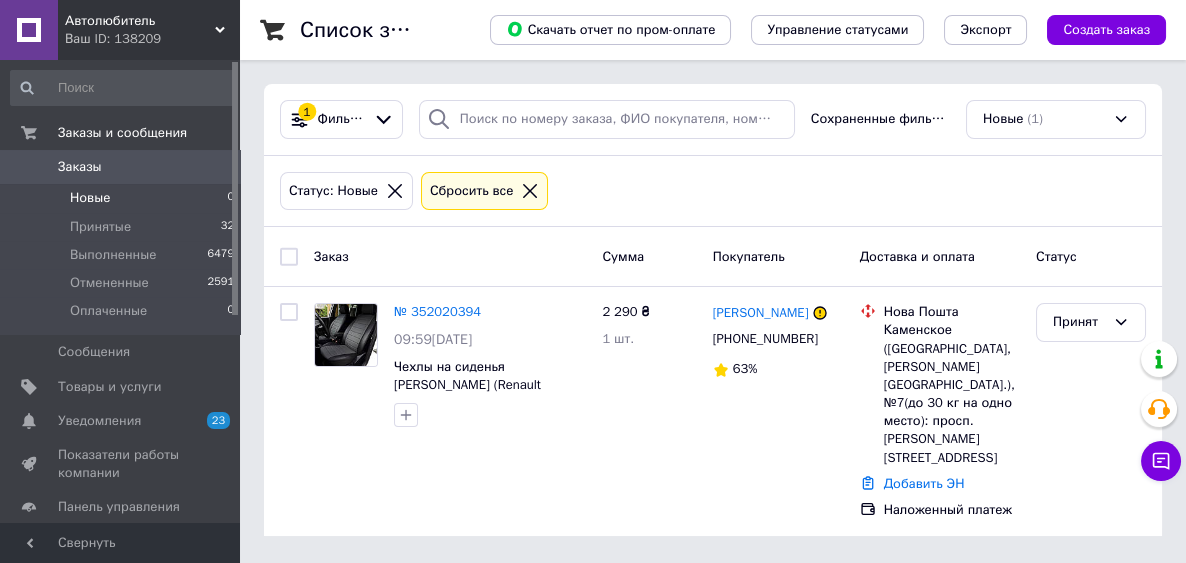 click on "[PERSON_NAME]" at bounding box center [761, 313] 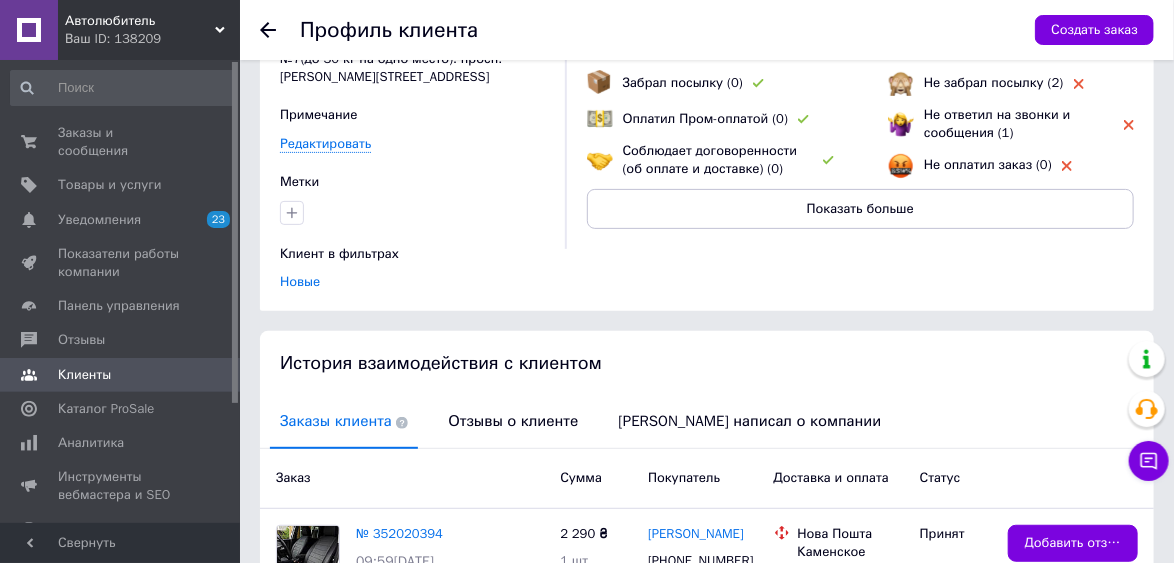 scroll, scrollTop: 240, scrollLeft: 0, axis: vertical 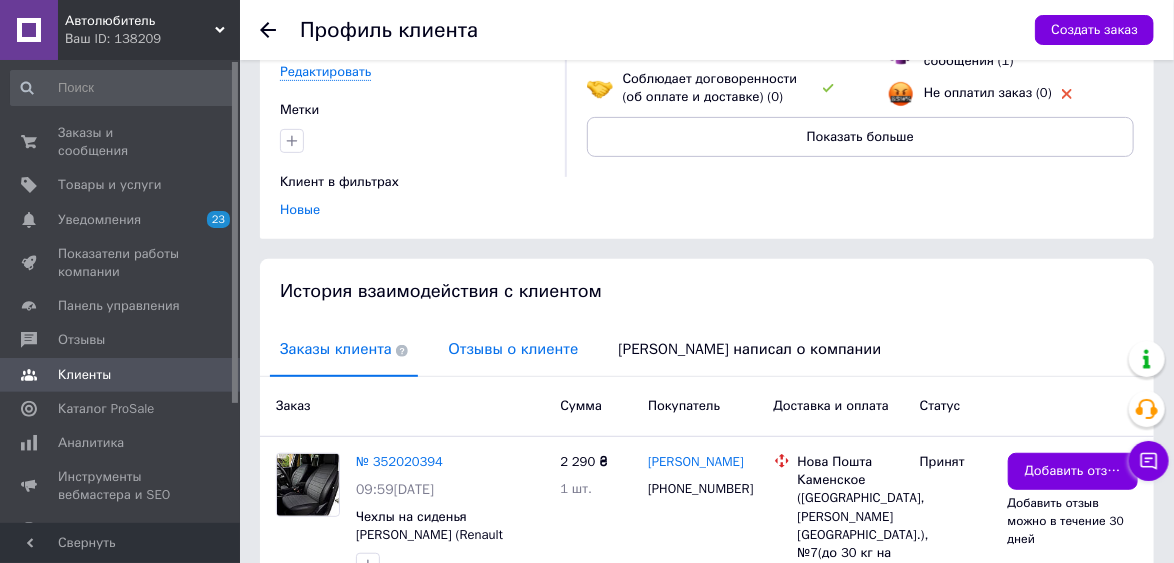 click on "Отзывы о клиенте" at bounding box center (513, 349) 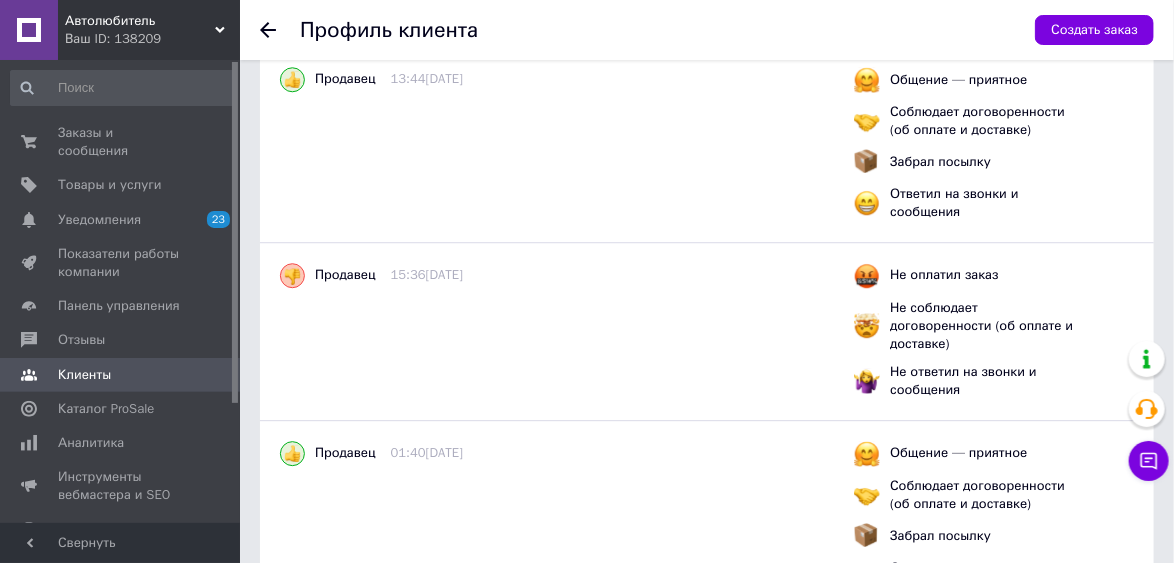 scroll, scrollTop: 2122, scrollLeft: 0, axis: vertical 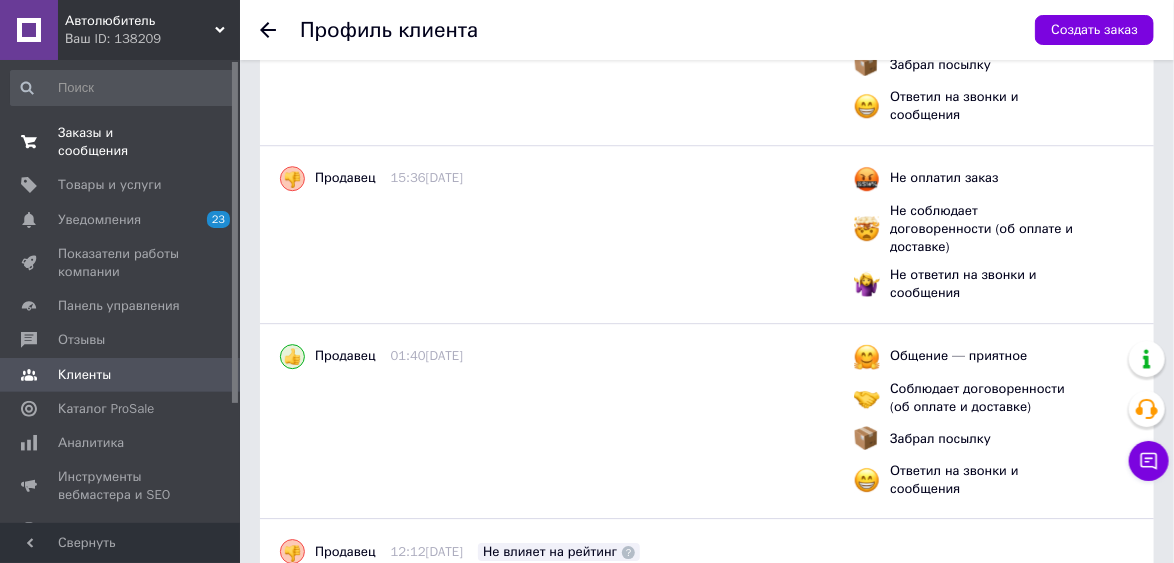 click on "Заказы и сообщения" at bounding box center [121, 142] 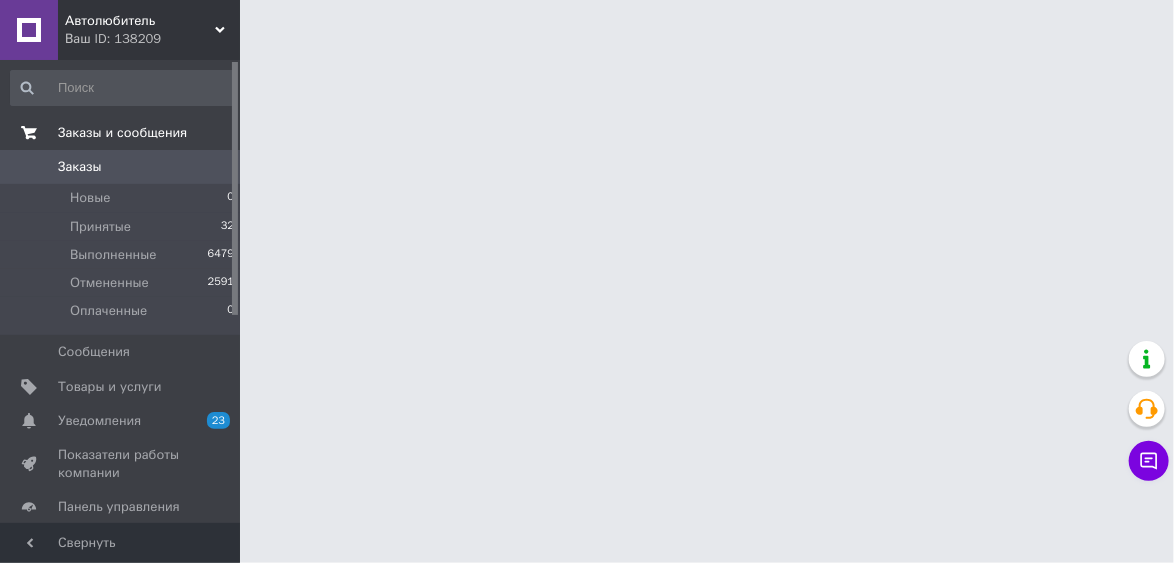 scroll, scrollTop: 0, scrollLeft: 0, axis: both 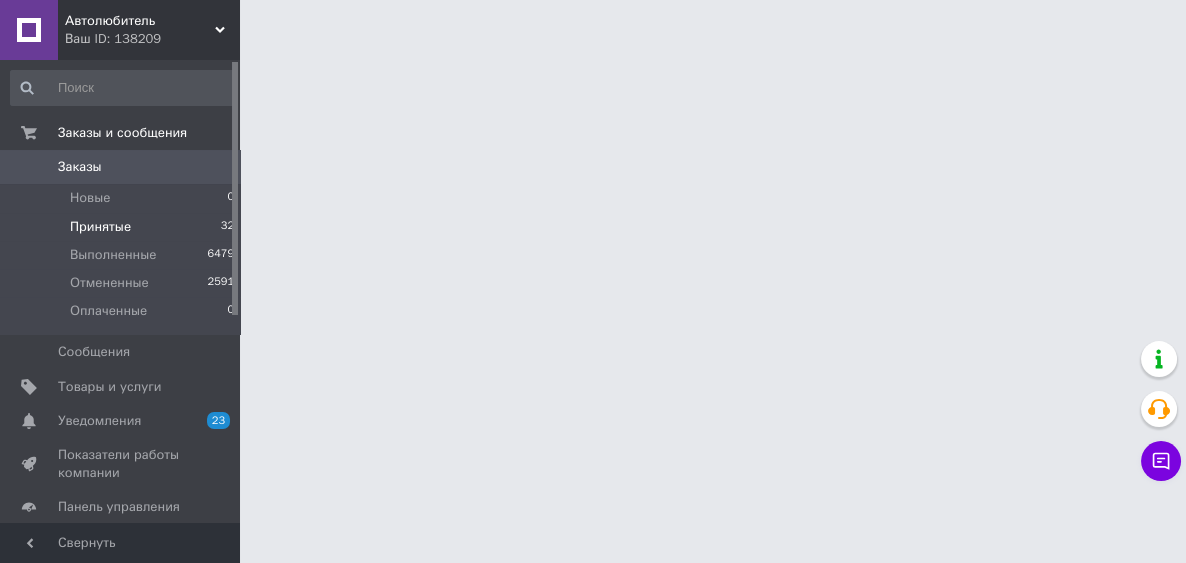 click on "Принятые" at bounding box center [100, 227] 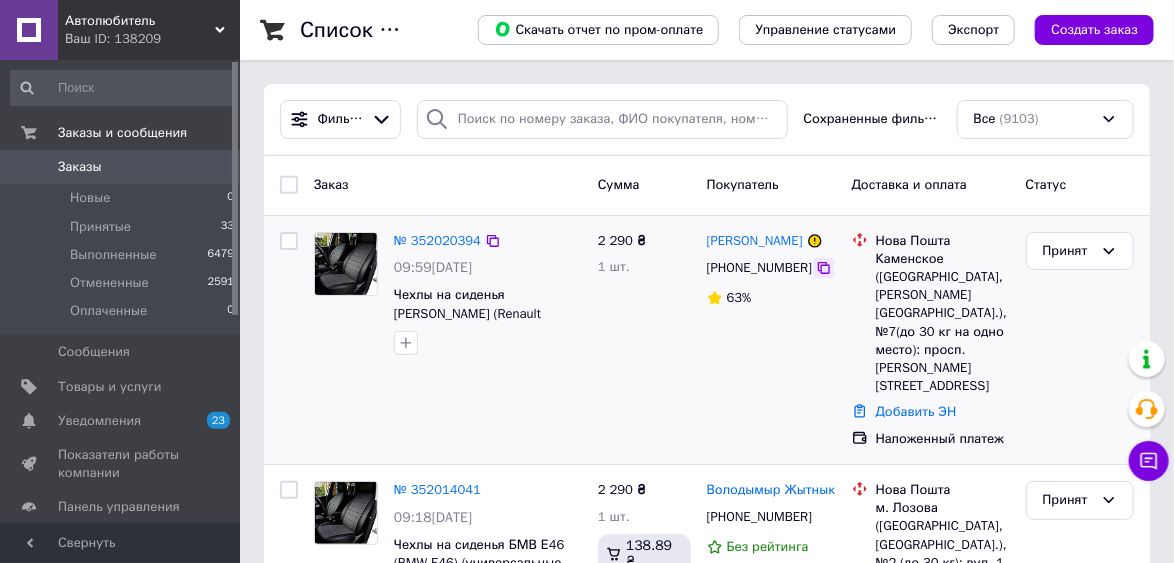 click 